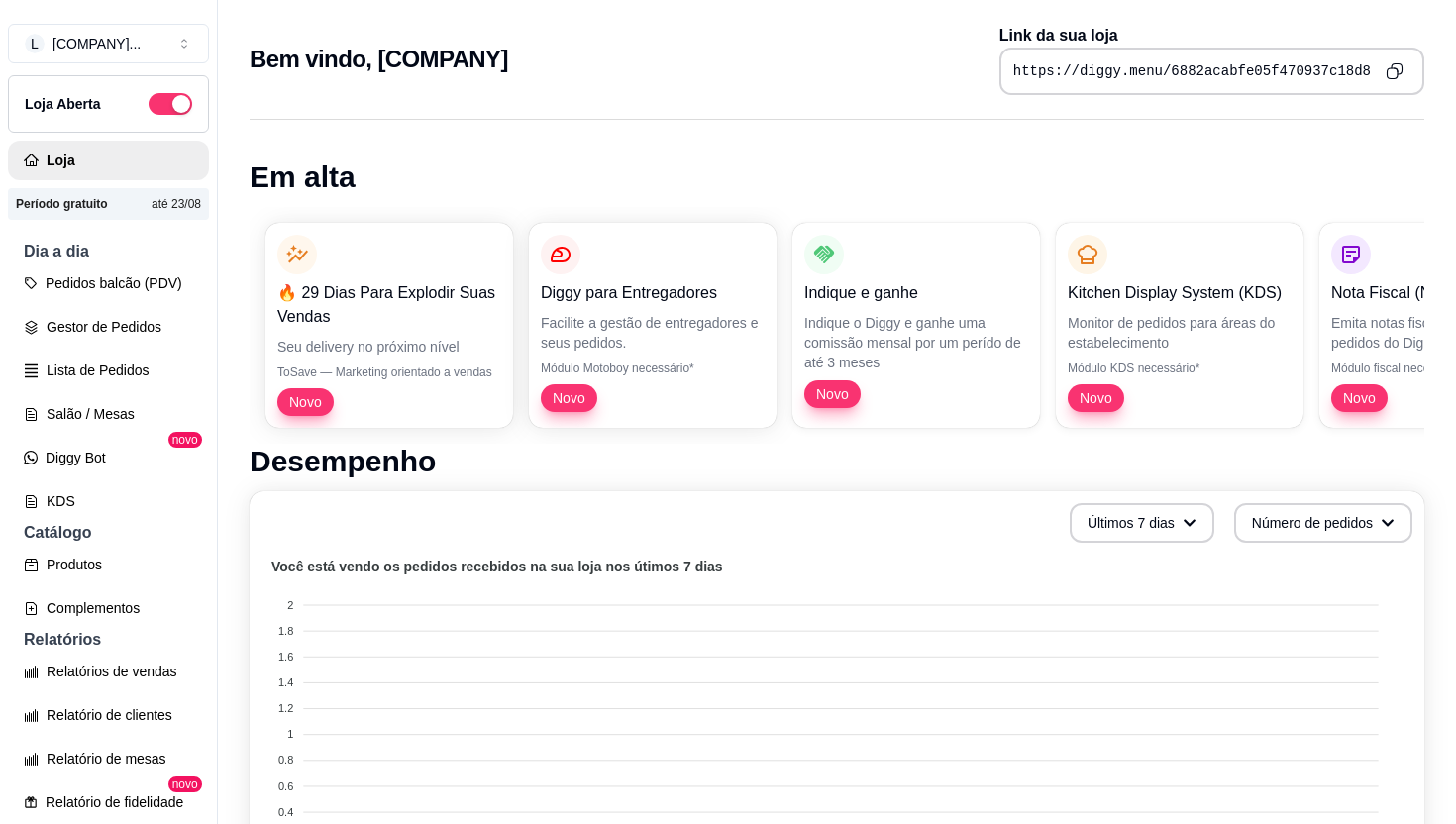 scroll, scrollTop: 0, scrollLeft: 0, axis: both 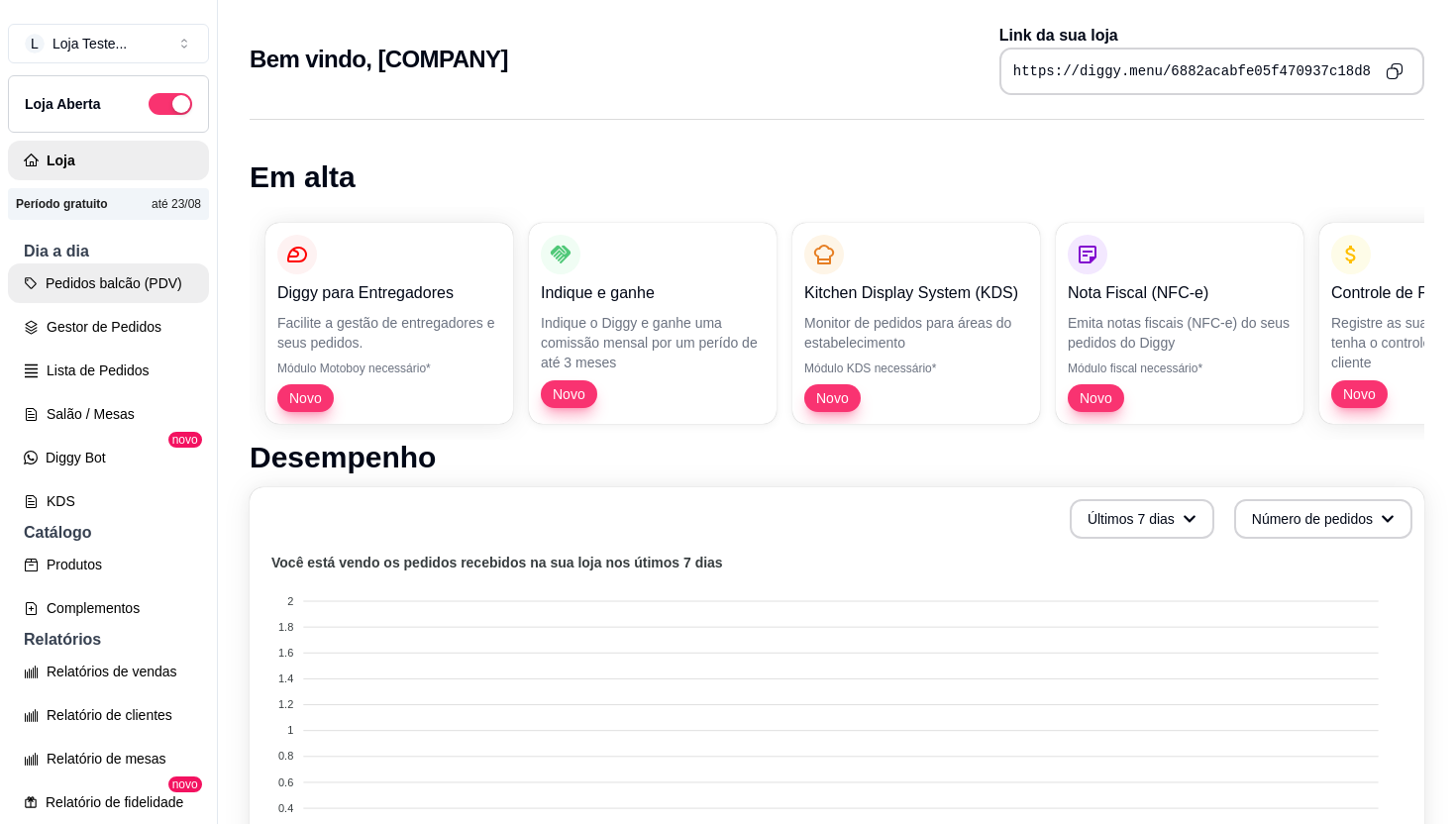 click on "Pedidos balcão (PDV)" at bounding box center [108, 283] 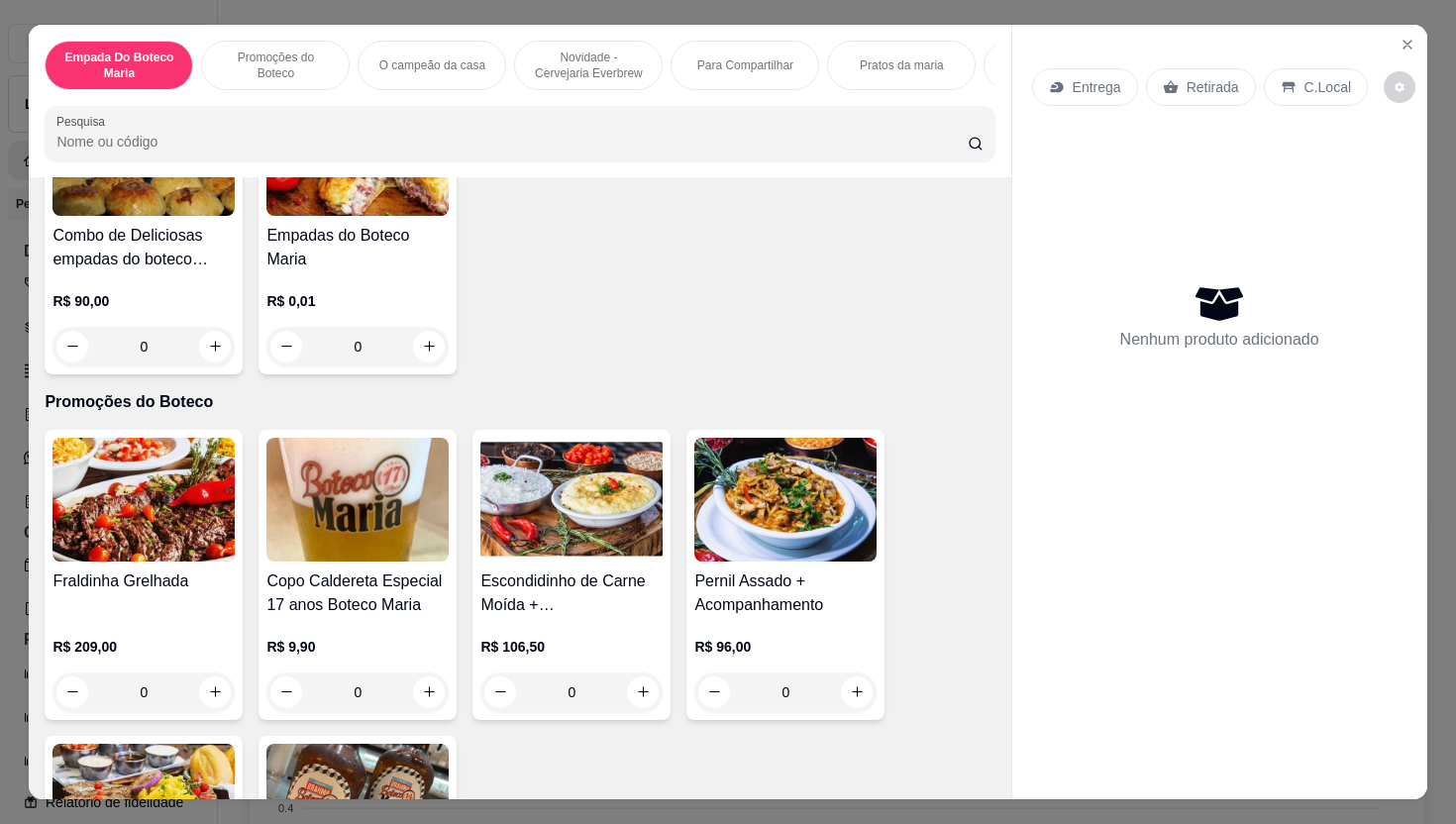 scroll, scrollTop: 270, scrollLeft: 0, axis: vertical 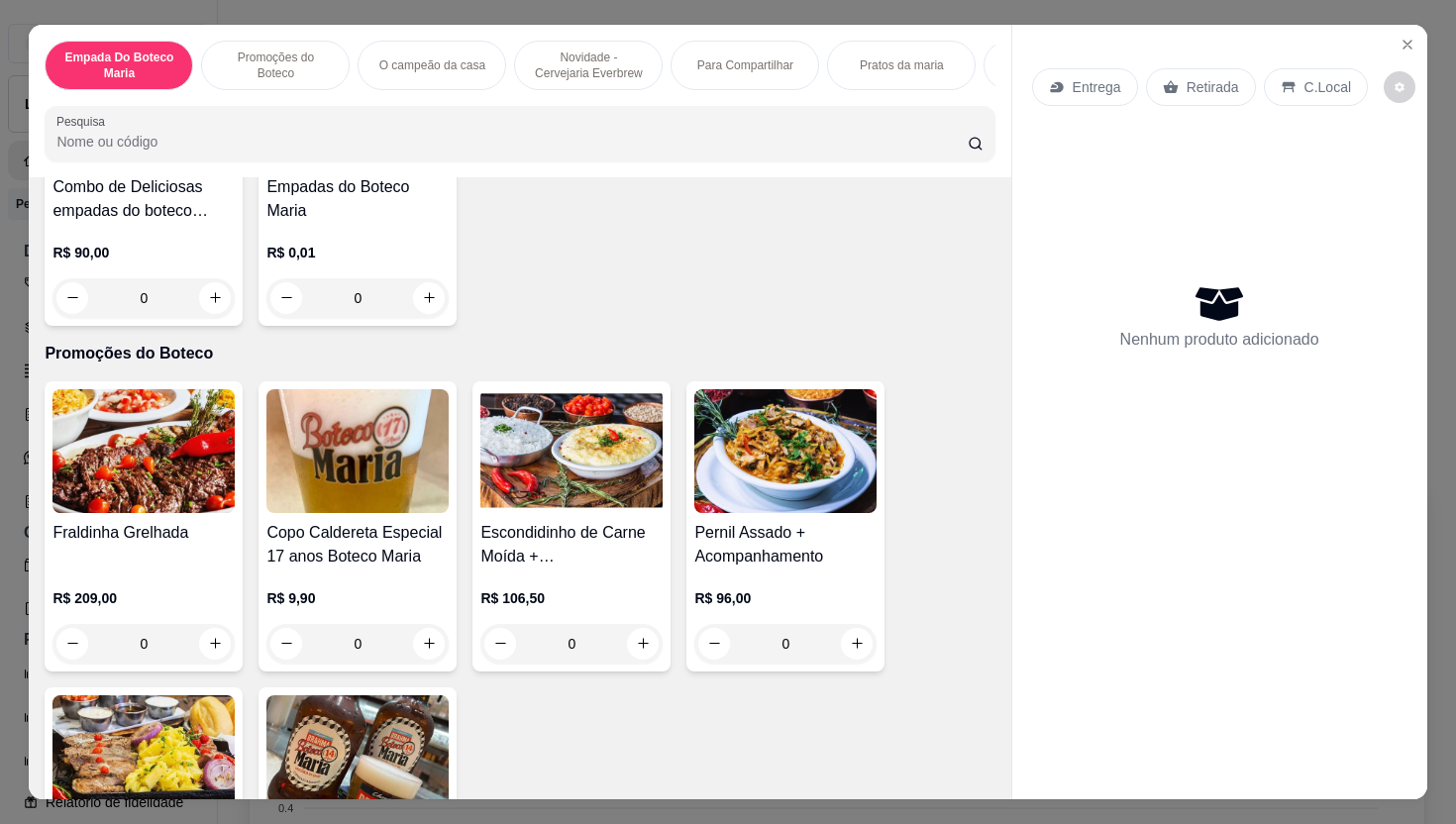 click on "0" at bounding box center (144, 644) 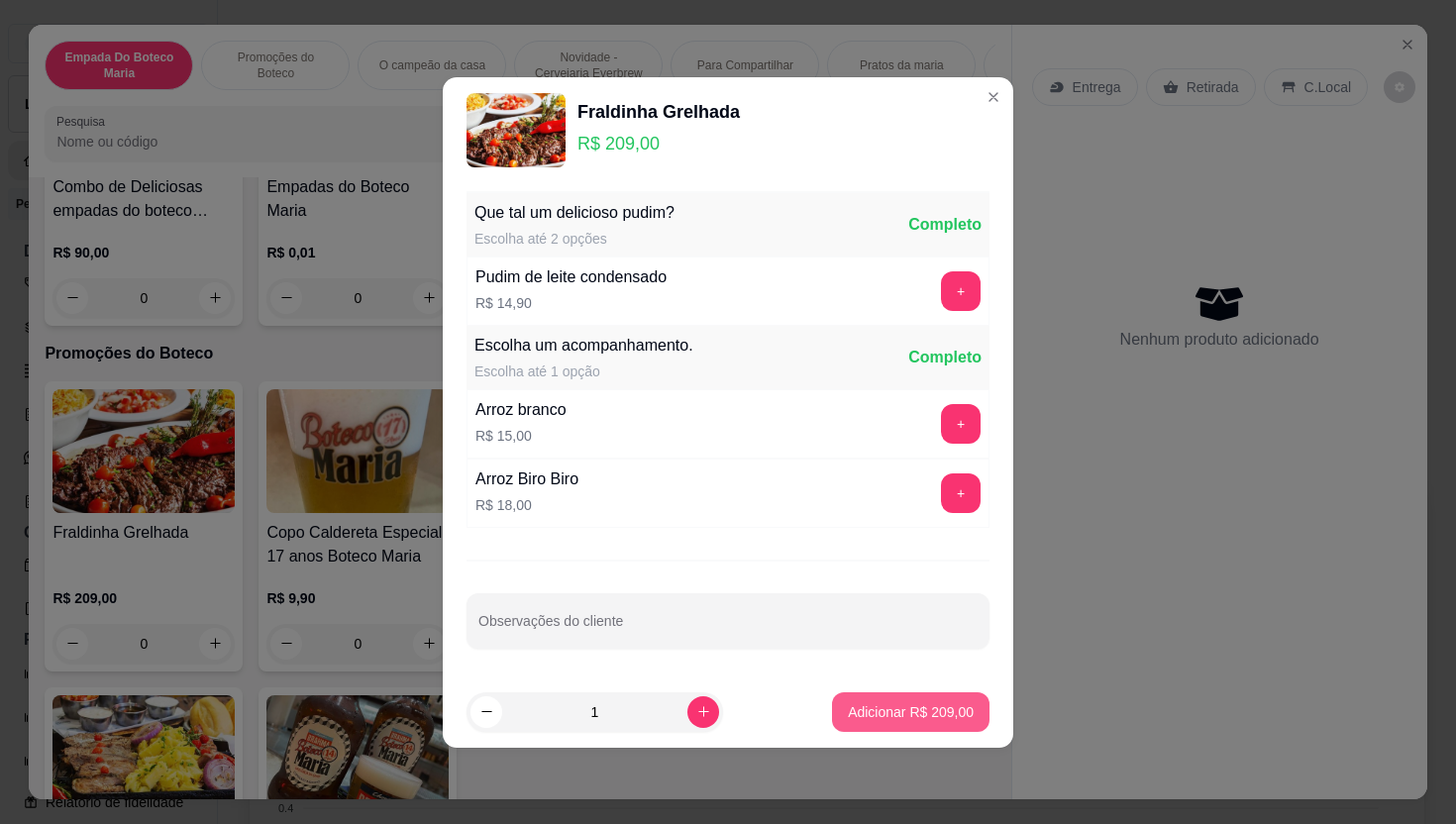 click on "1 Adicionar   R$ 209,00" at bounding box center [728, 712] 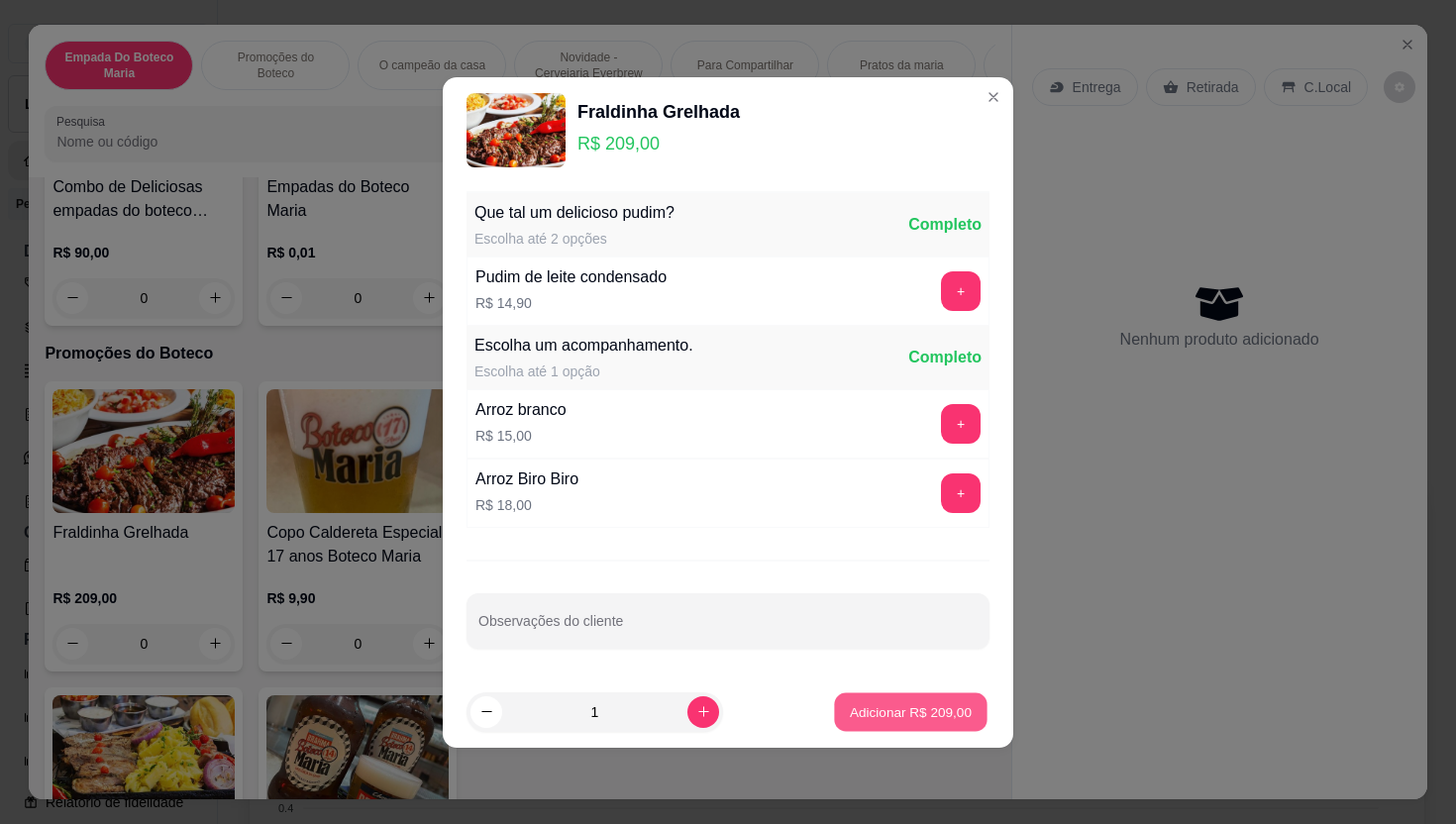 click on "Adicionar   R$ 209,00" at bounding box center (910, 711) 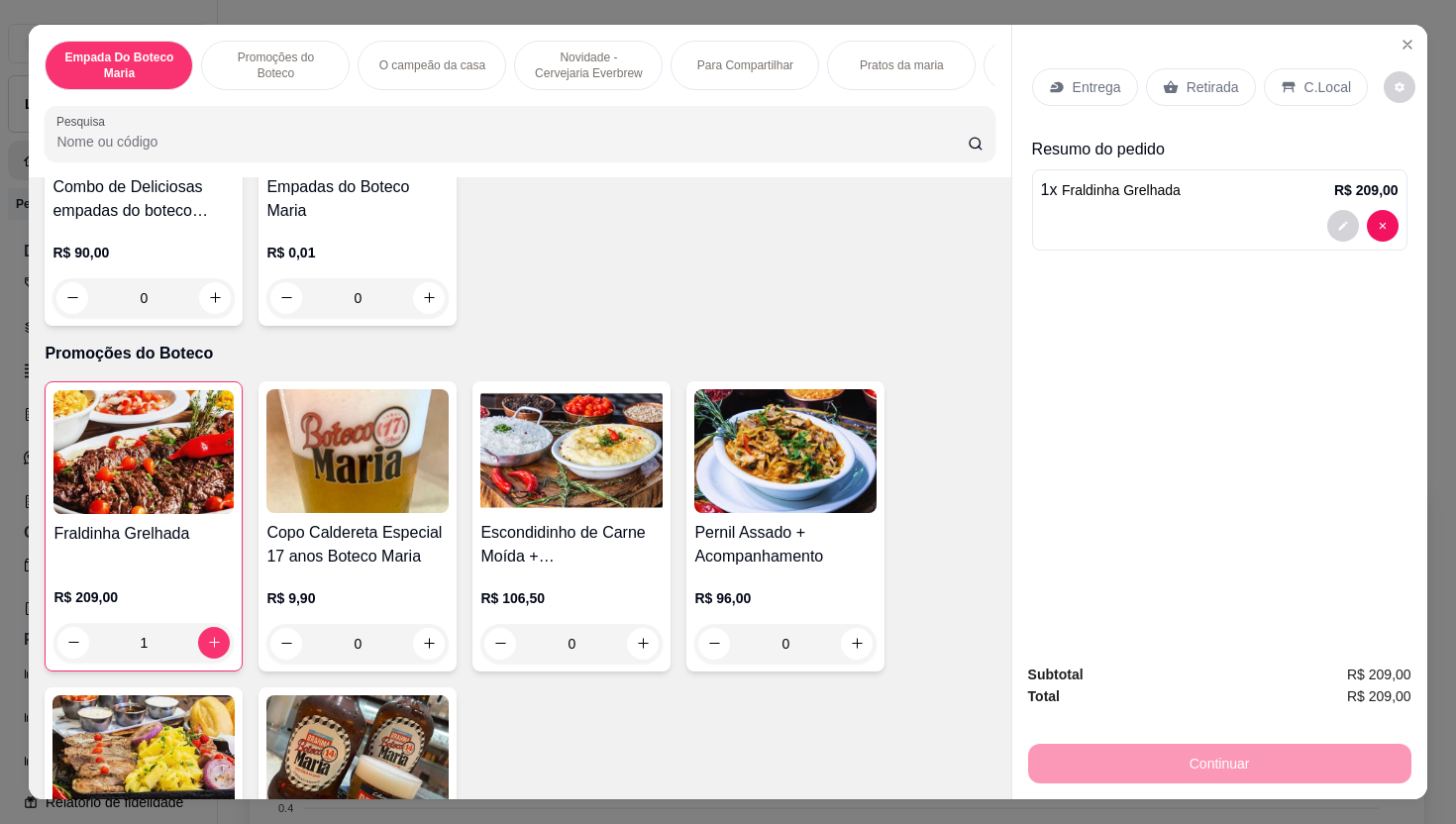 click on "Entrega" at bounding box center (1096, 87) 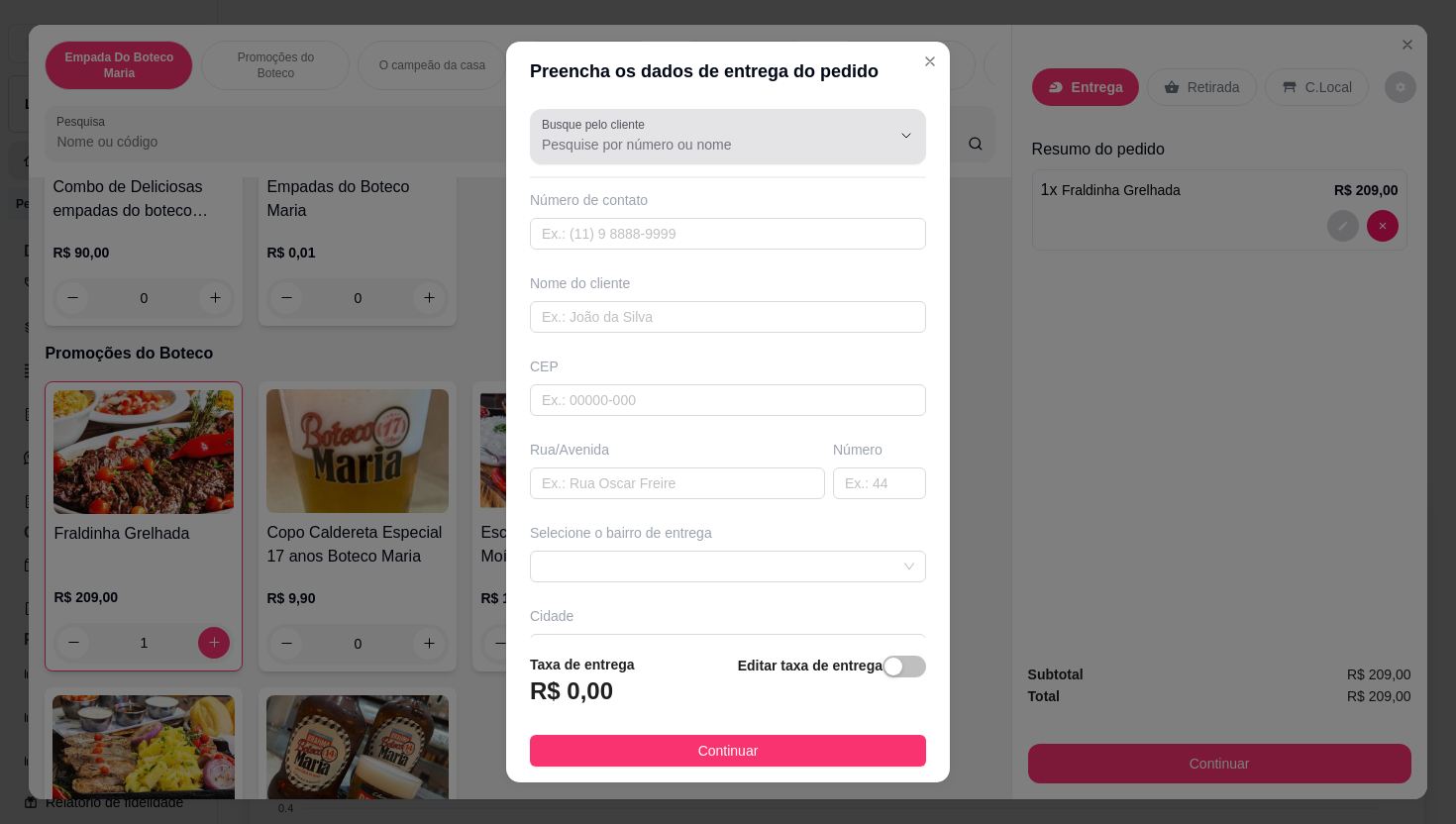 click on "Busque pelo cliente" at bounding box center (700, 145) 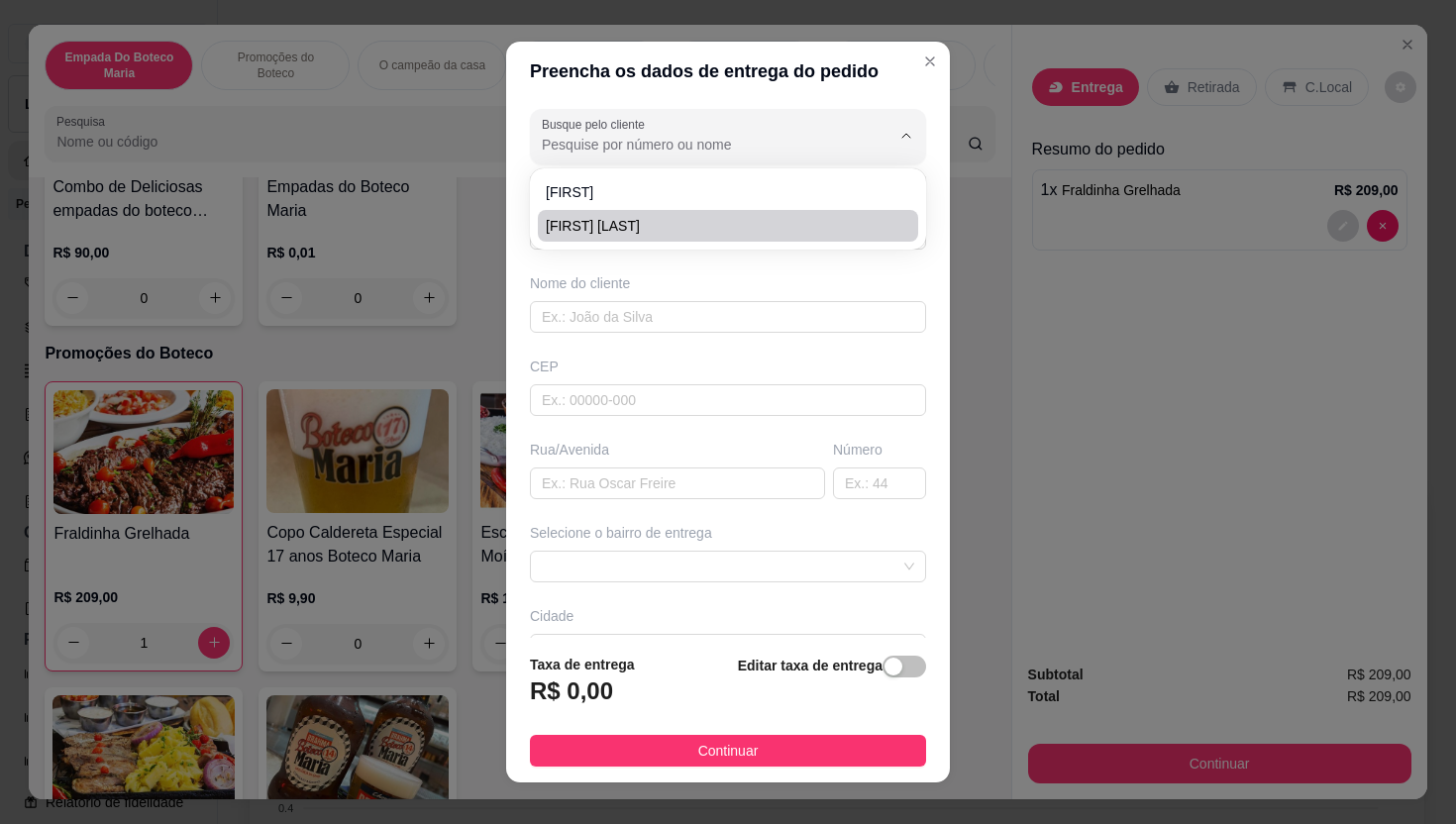 click on "[FIRST_NAME] [LAST_NAME]" at bounding box center [728, 226] 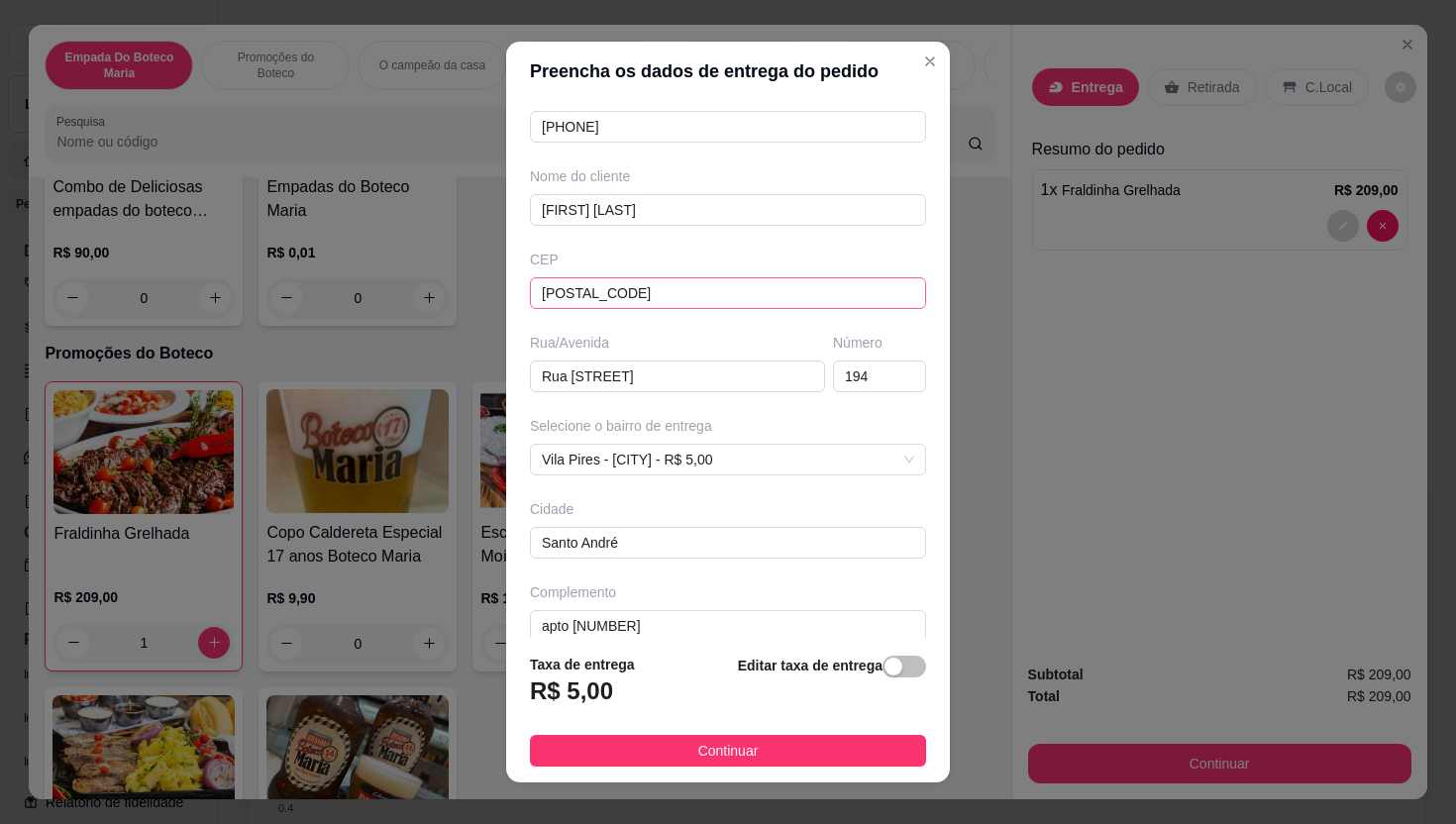 scroll, scrollTop: 129, scrollLeft: 0, axis: vertical 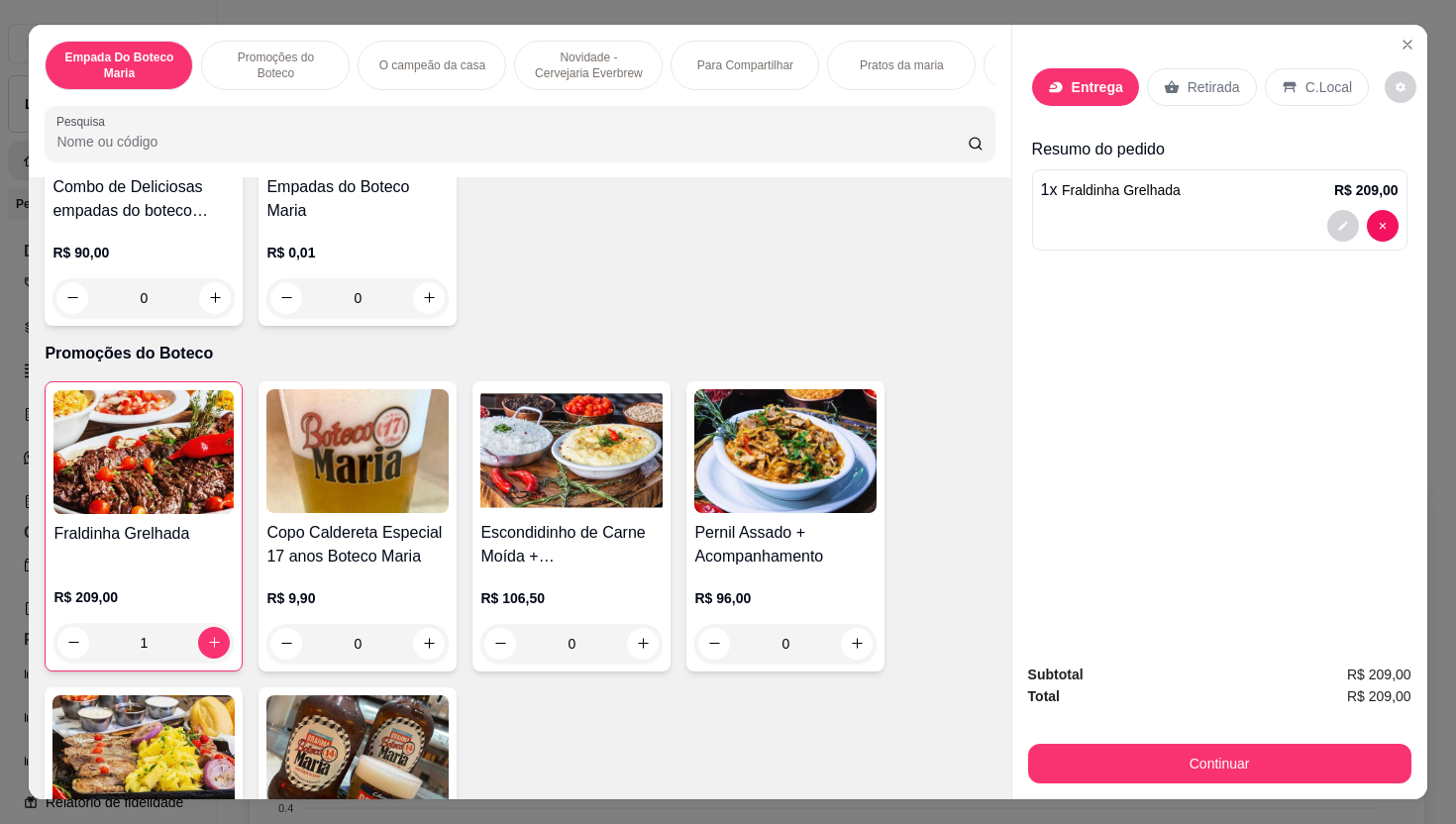 click on "Entrega Retirada C.Local Resumo do pedido 1 x   Fraldinha Grelhada R$ 209,00" at bounding box center (1219, 336) 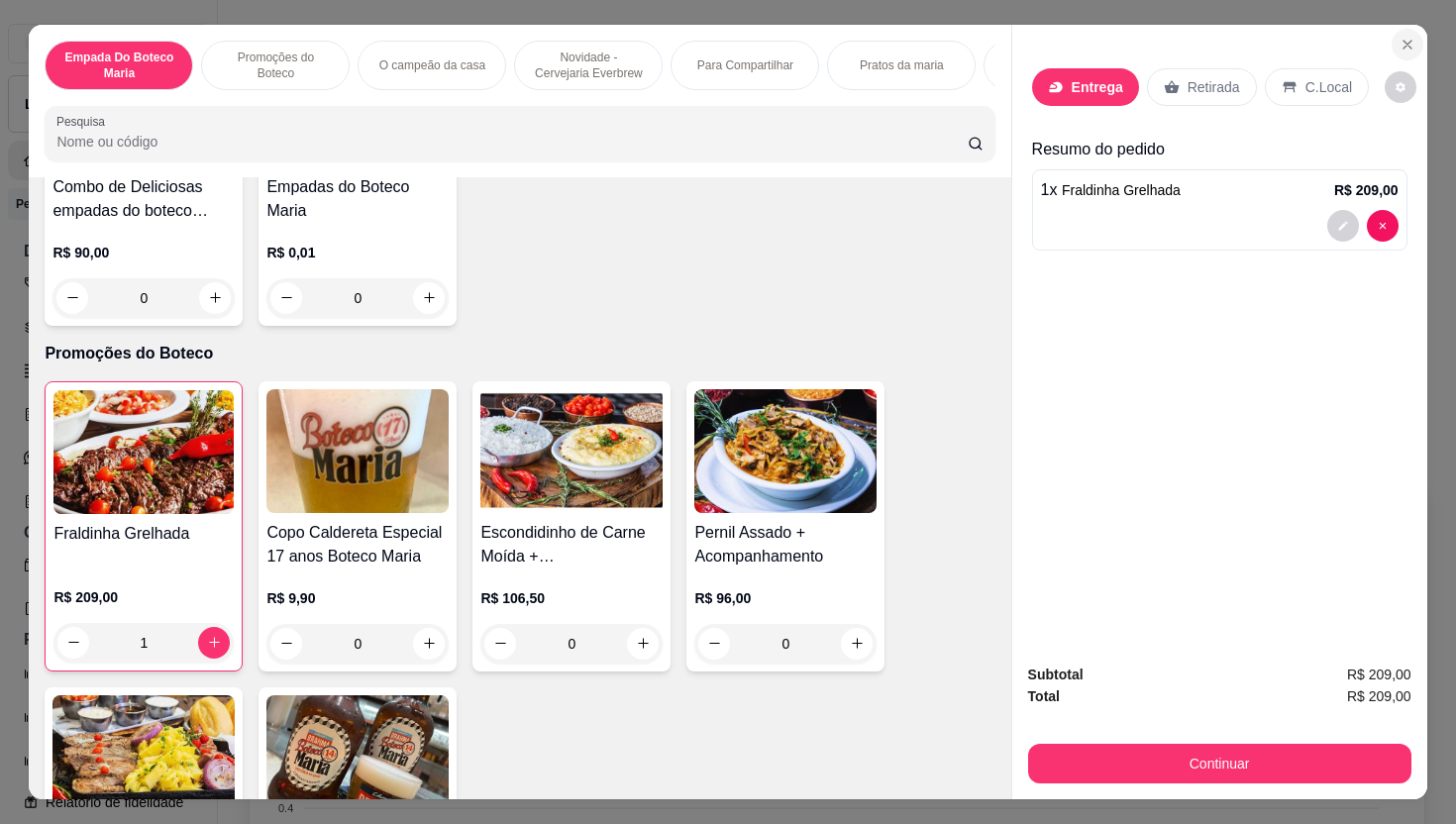 click at bounding box center (1407, 45) 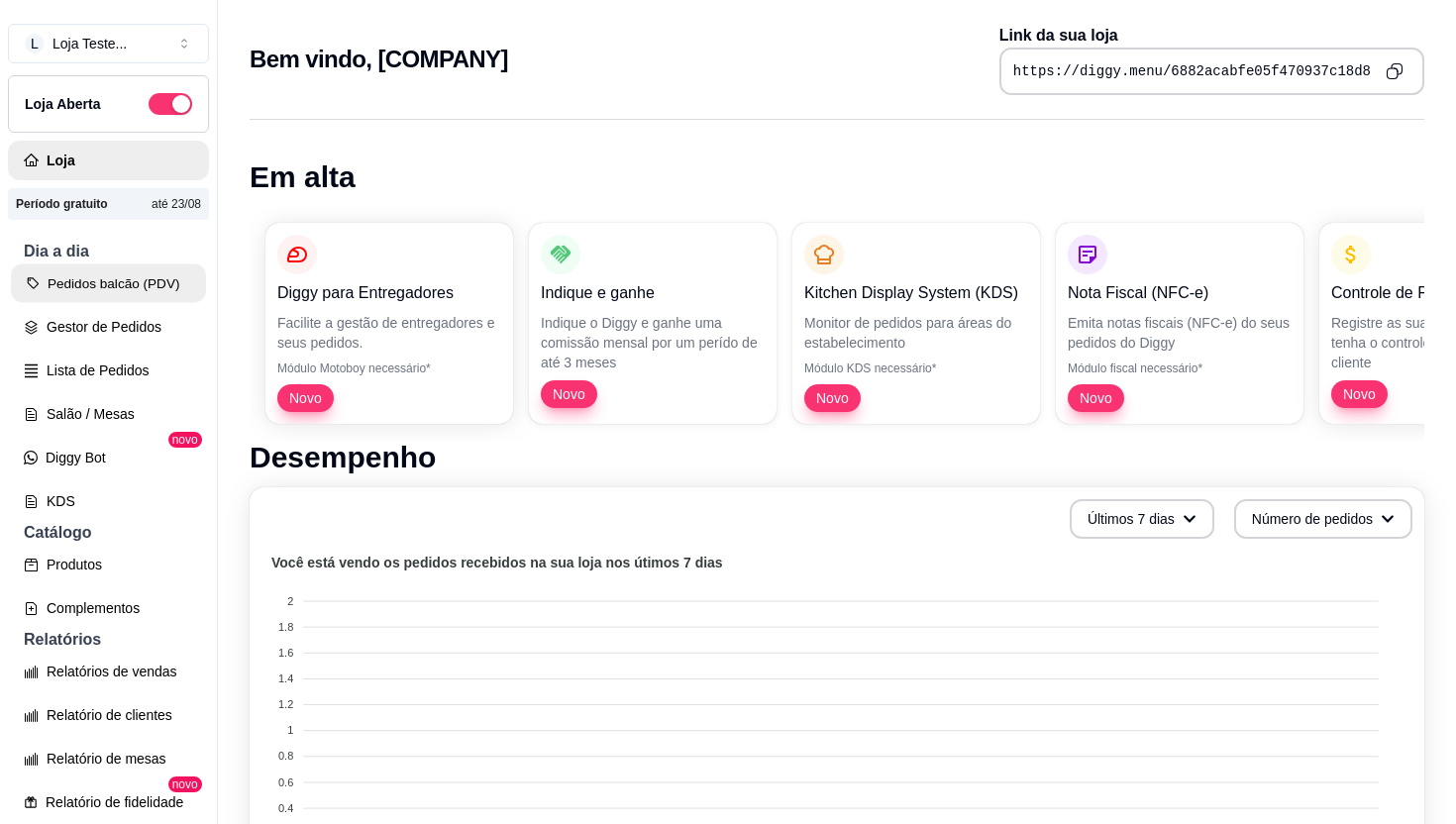 click on "Pedidos balcão (PDV)" at bounding box center [108, 283] 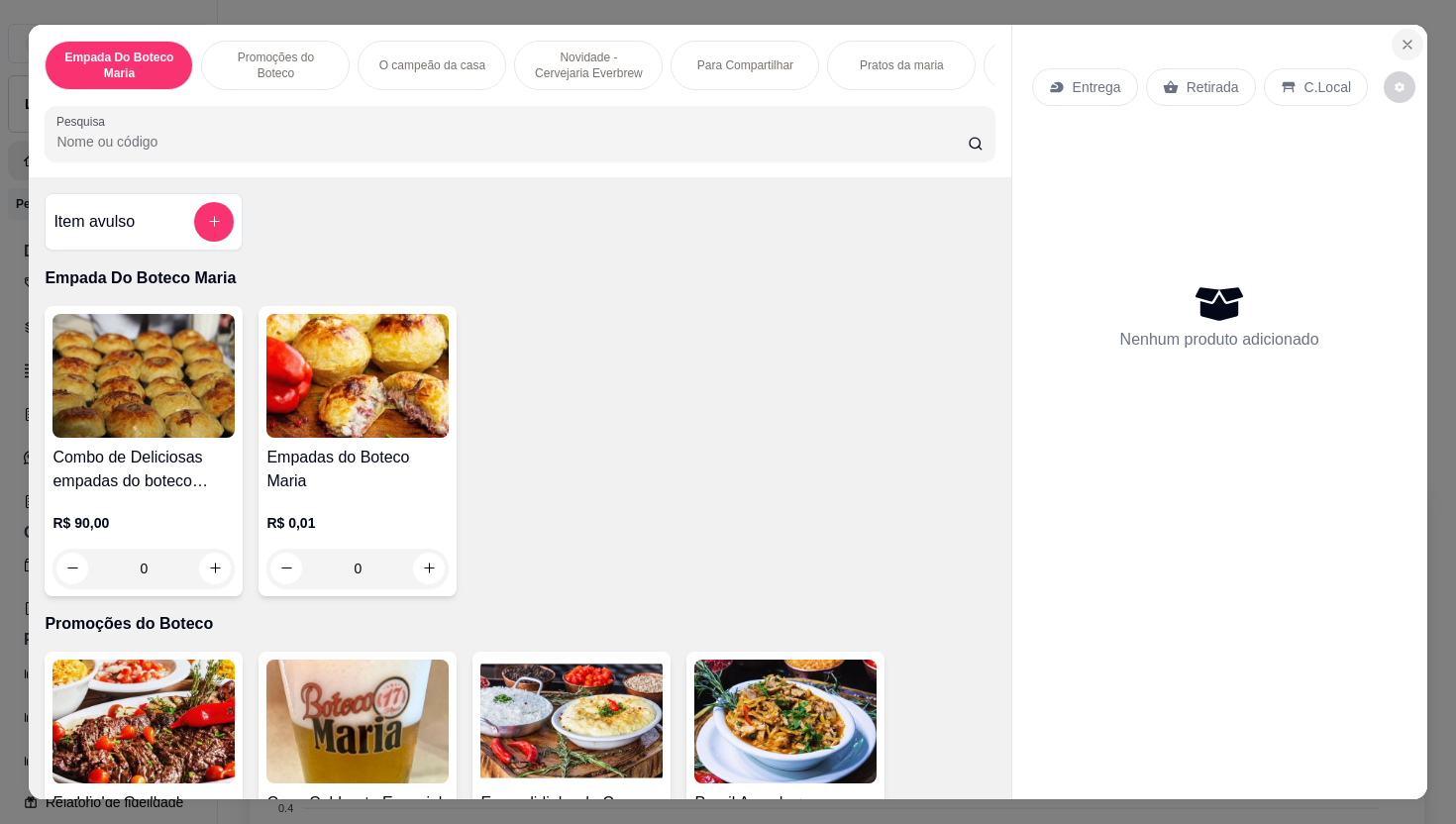 click at bounding box center [1407, 45] 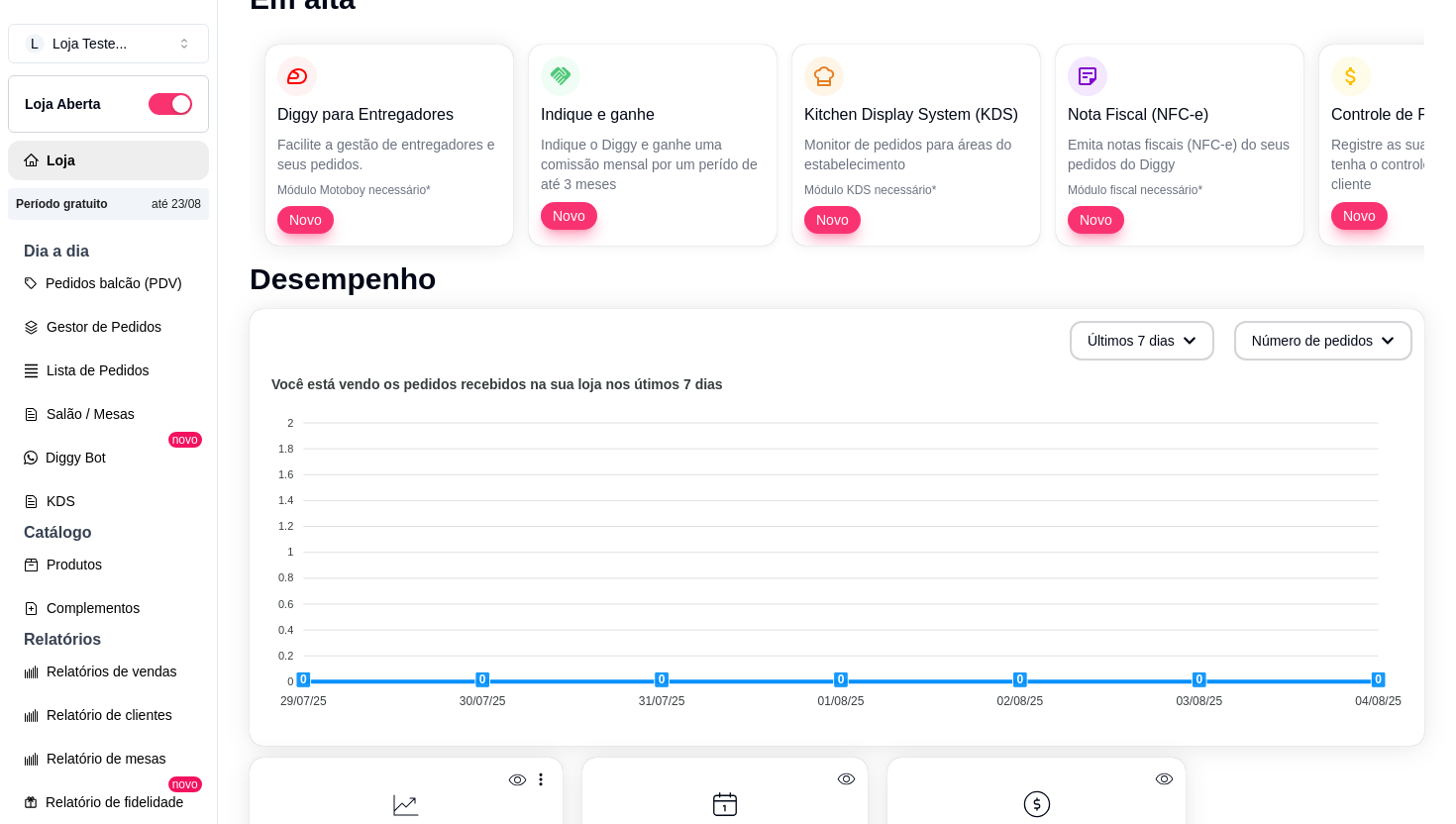 scroll, scrollTop: 217, scrollLeft: 0, axis: vertical 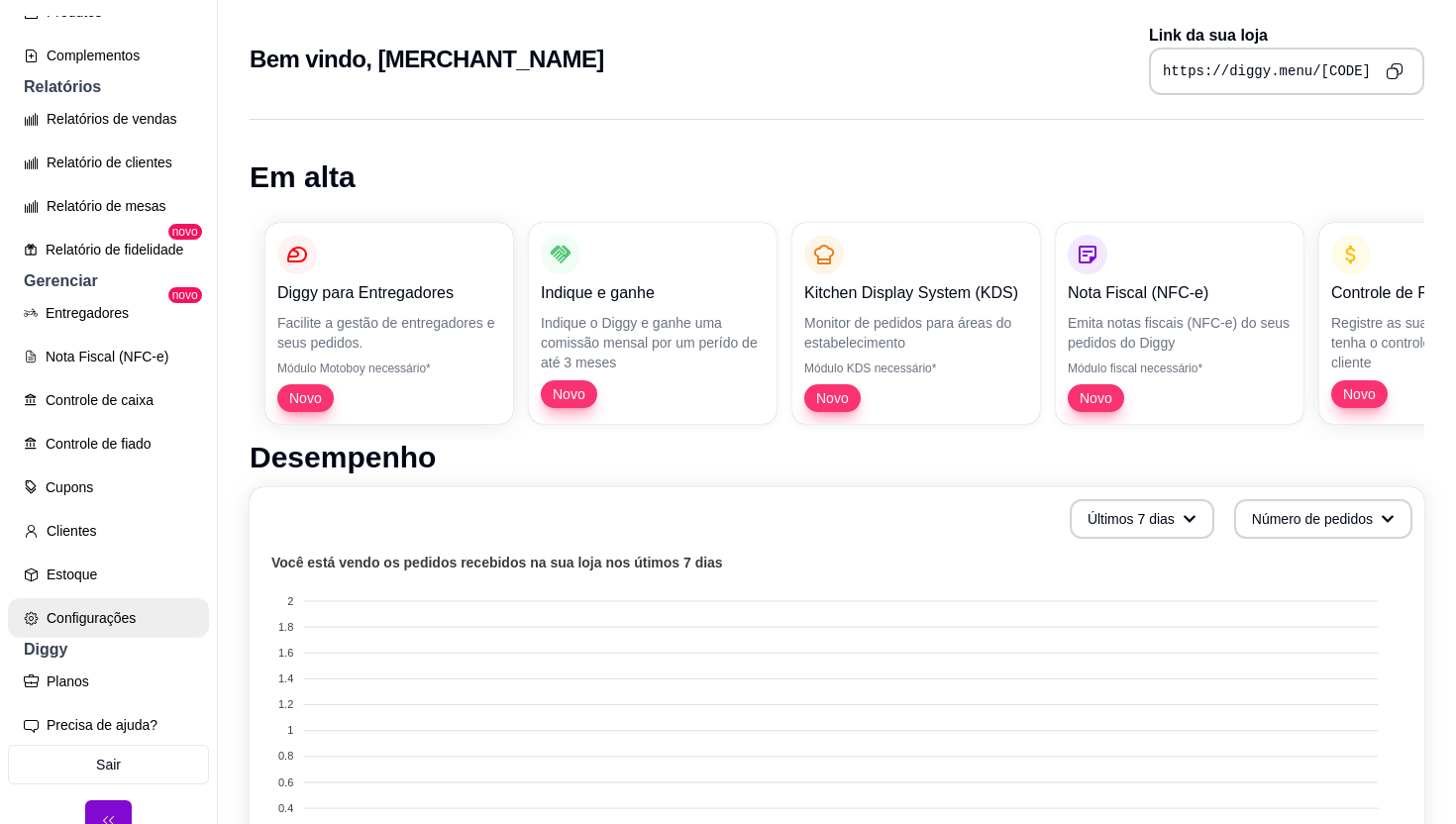 click on "Configurações" at bounding box center [108, 618] 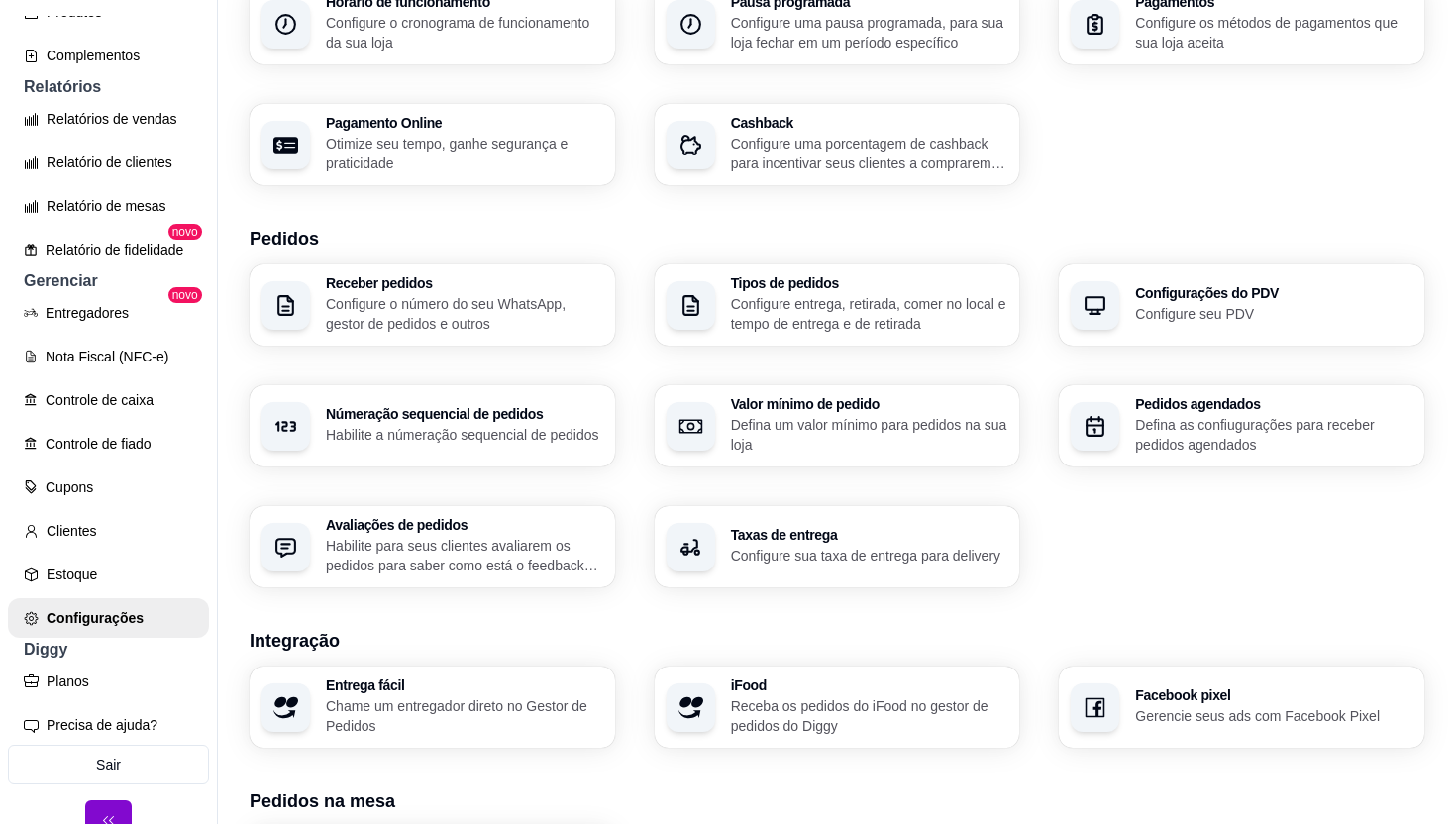 scroll, scrollTop: 0, scrollLeft: 0, axis: both 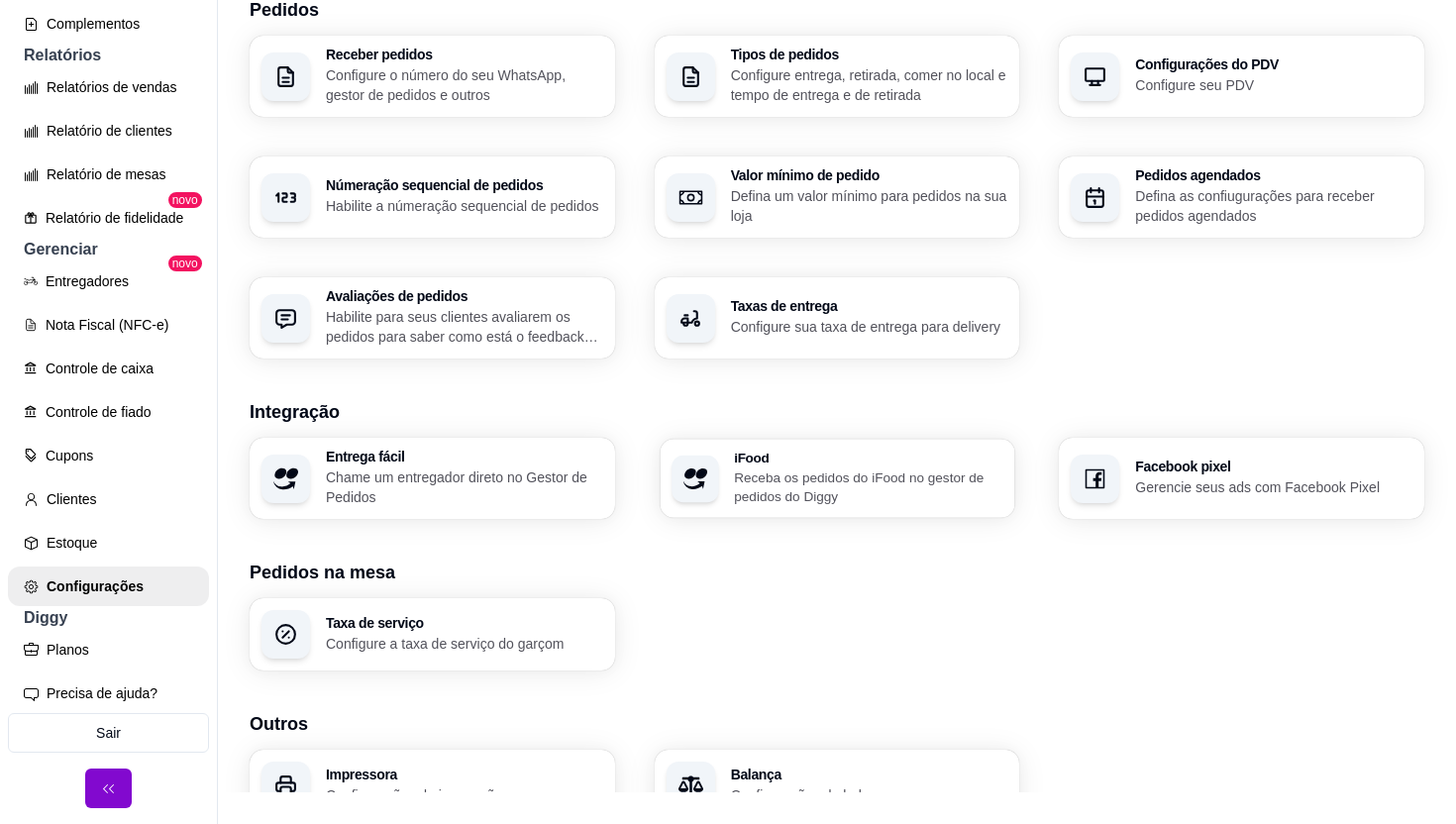 click on "Receba os pedidos do iFood no gestor de pedidos do Diggy" at bounding box center (868, 486) 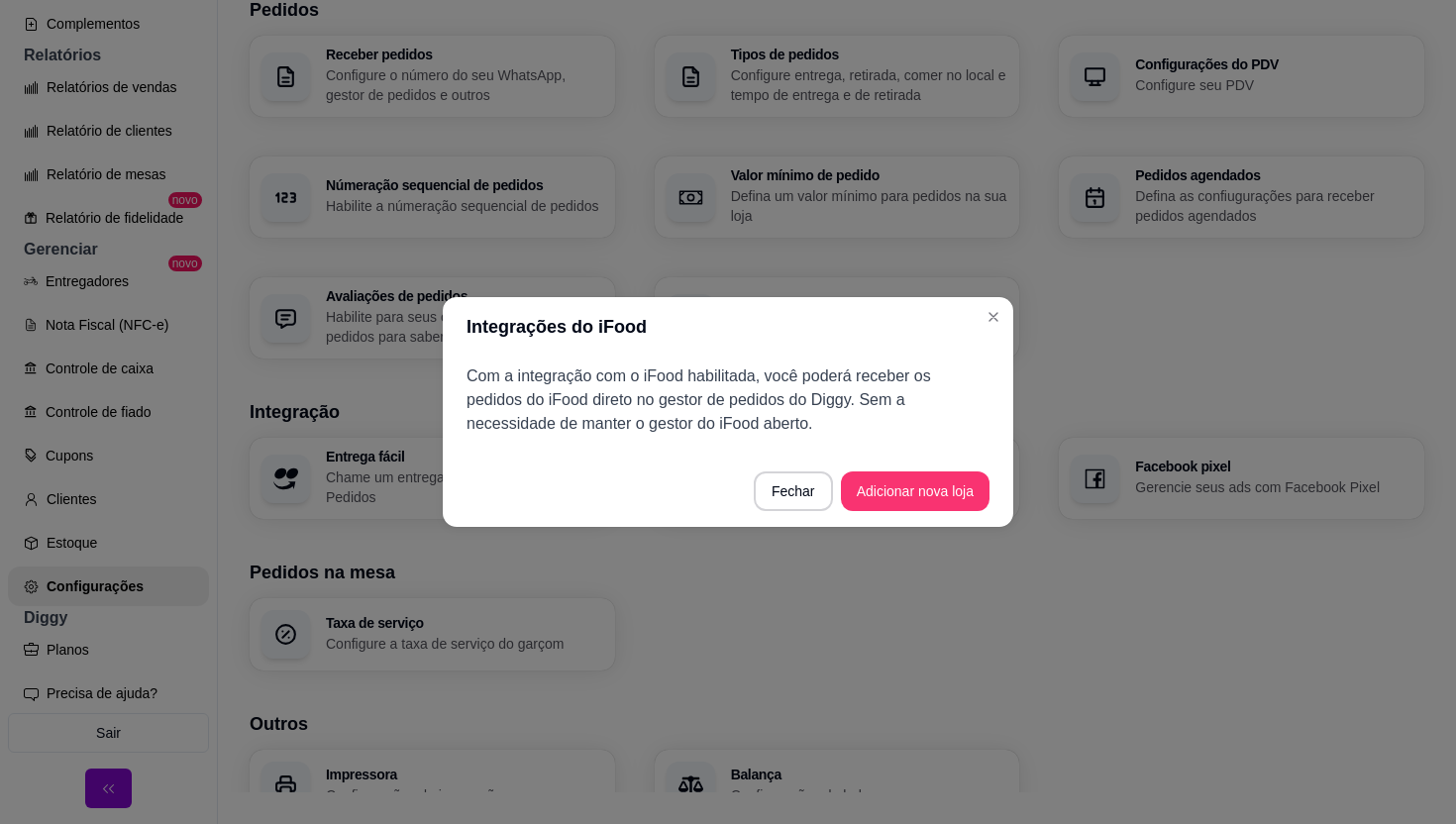 click on "Adicionar nova loja" at bounding box center [915, 491] 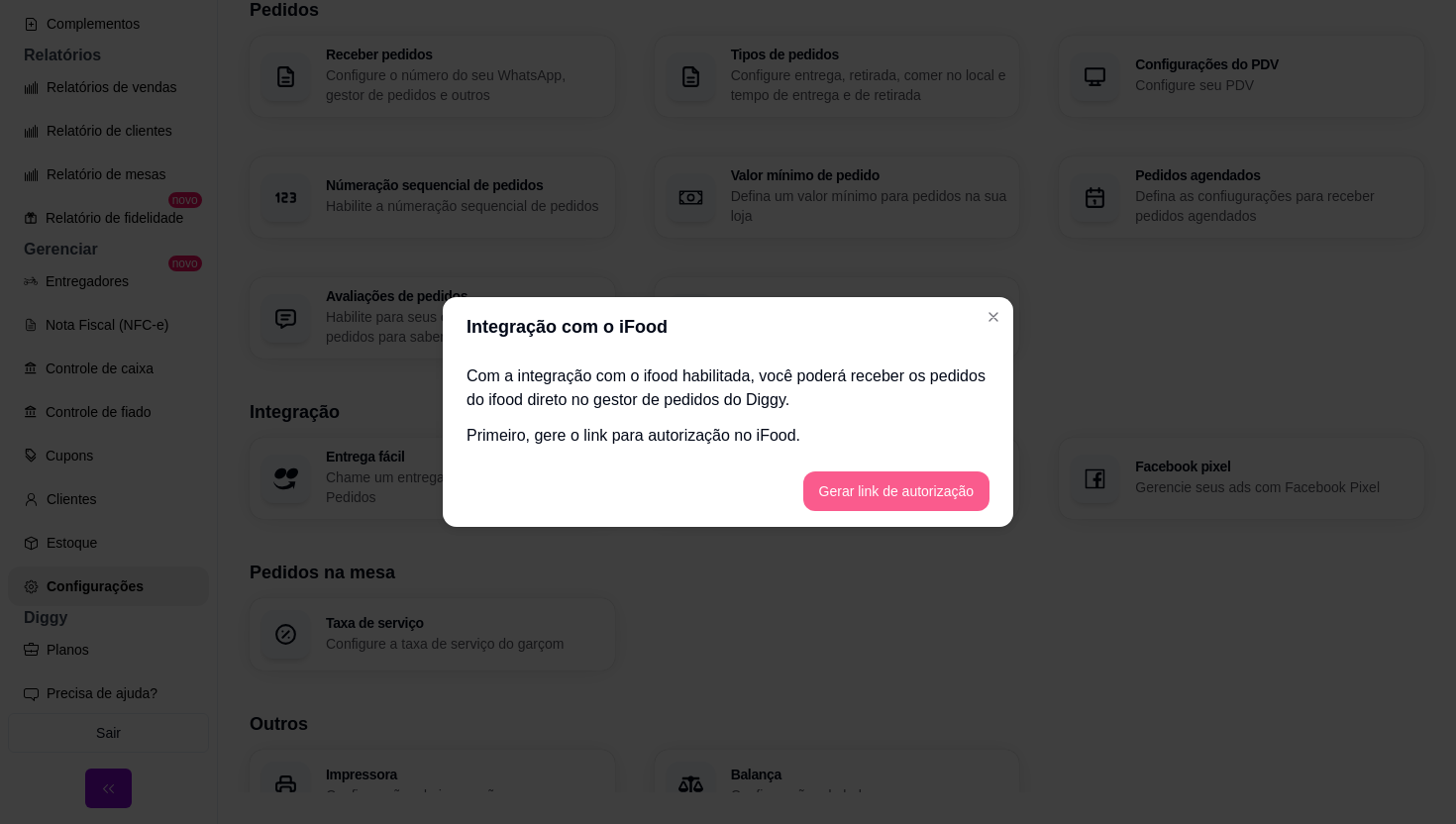 click on "Gerar link de autorização" at bounding box center [896, 491] 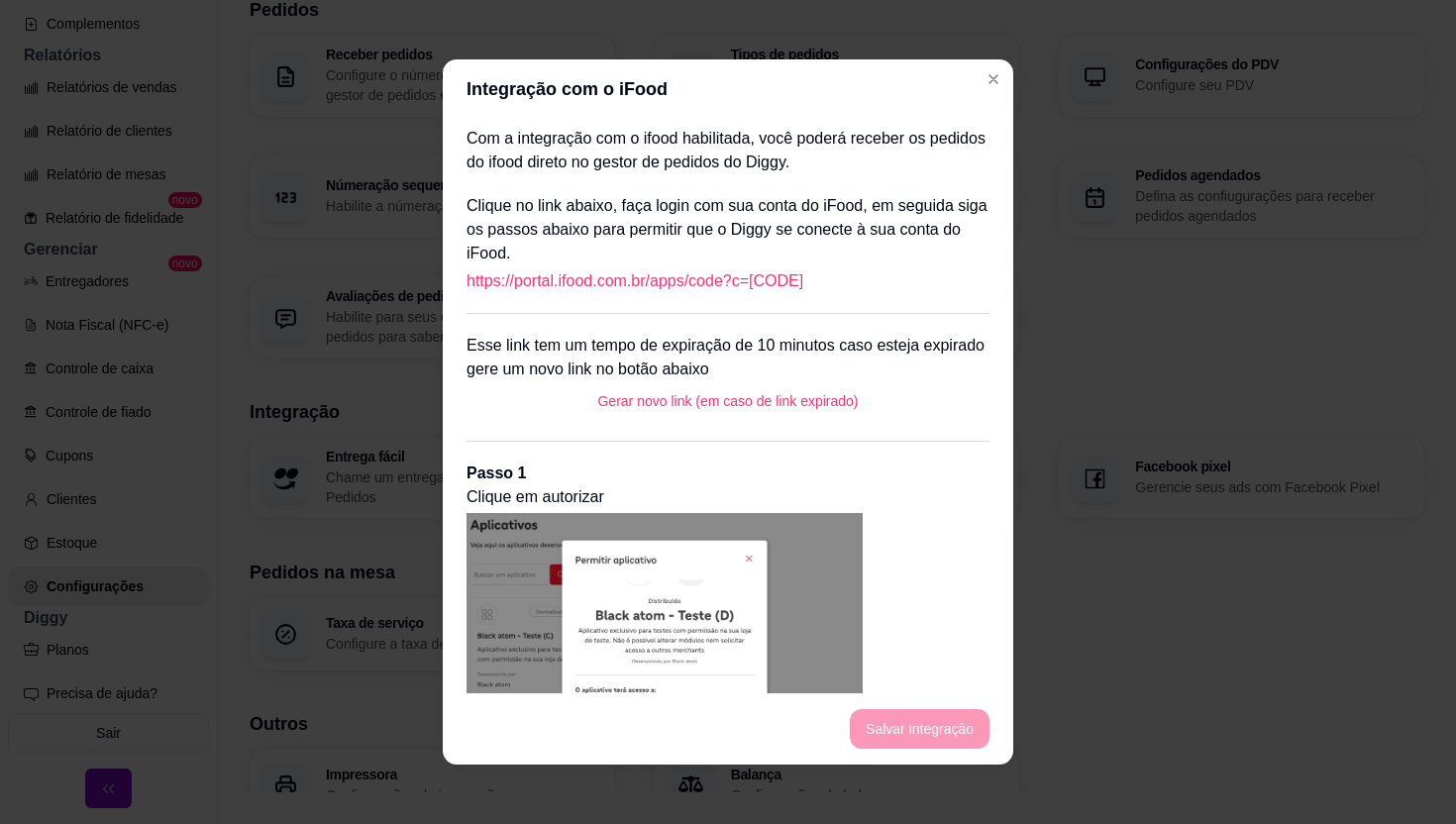 drag, startPoint x: 880, startPoint y: 287, endPoint x: 463, endPoint y: 284, distance: 417.01079 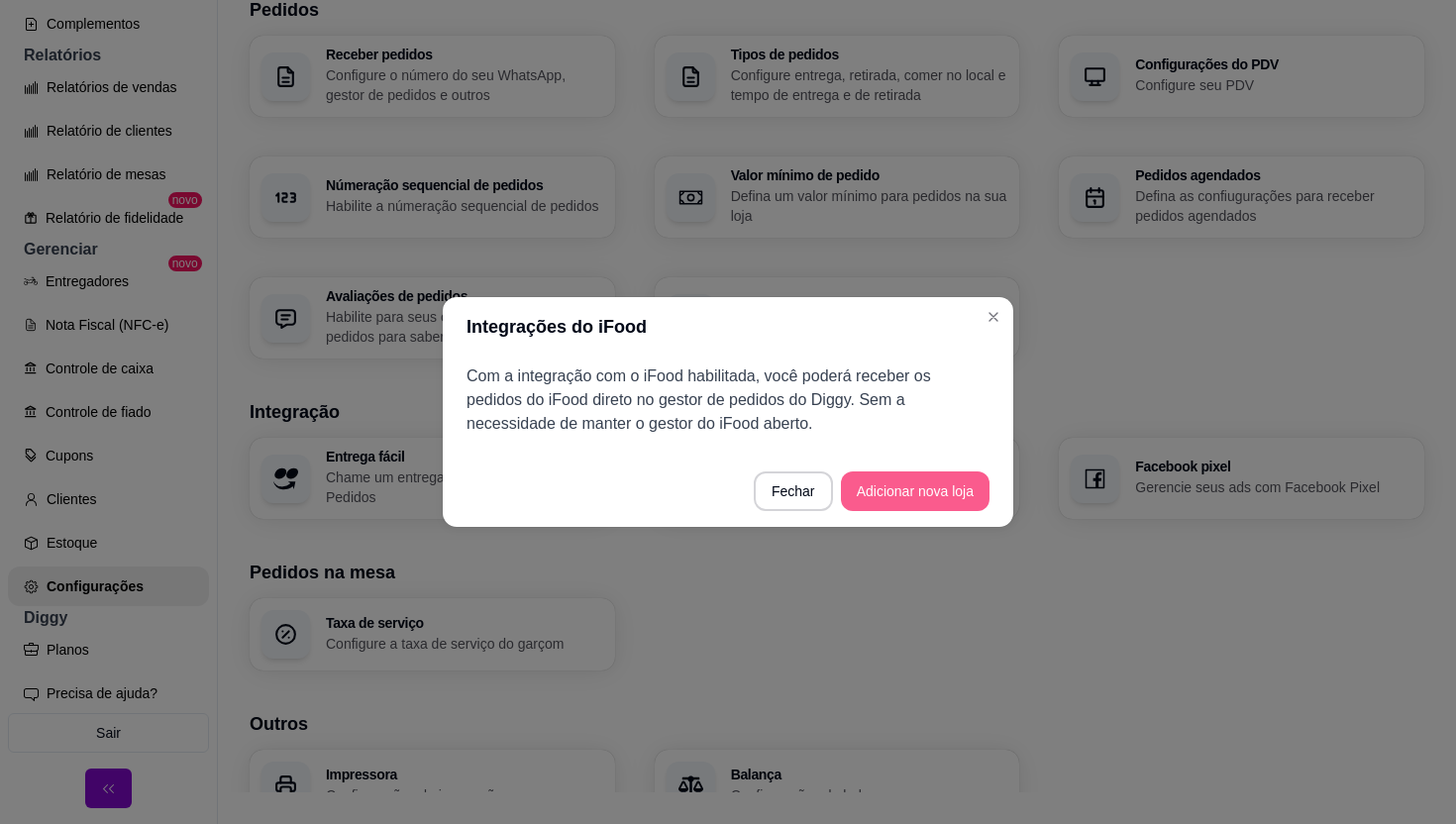 click on "Adicionar nova loja" at bounding box center [915, 491] 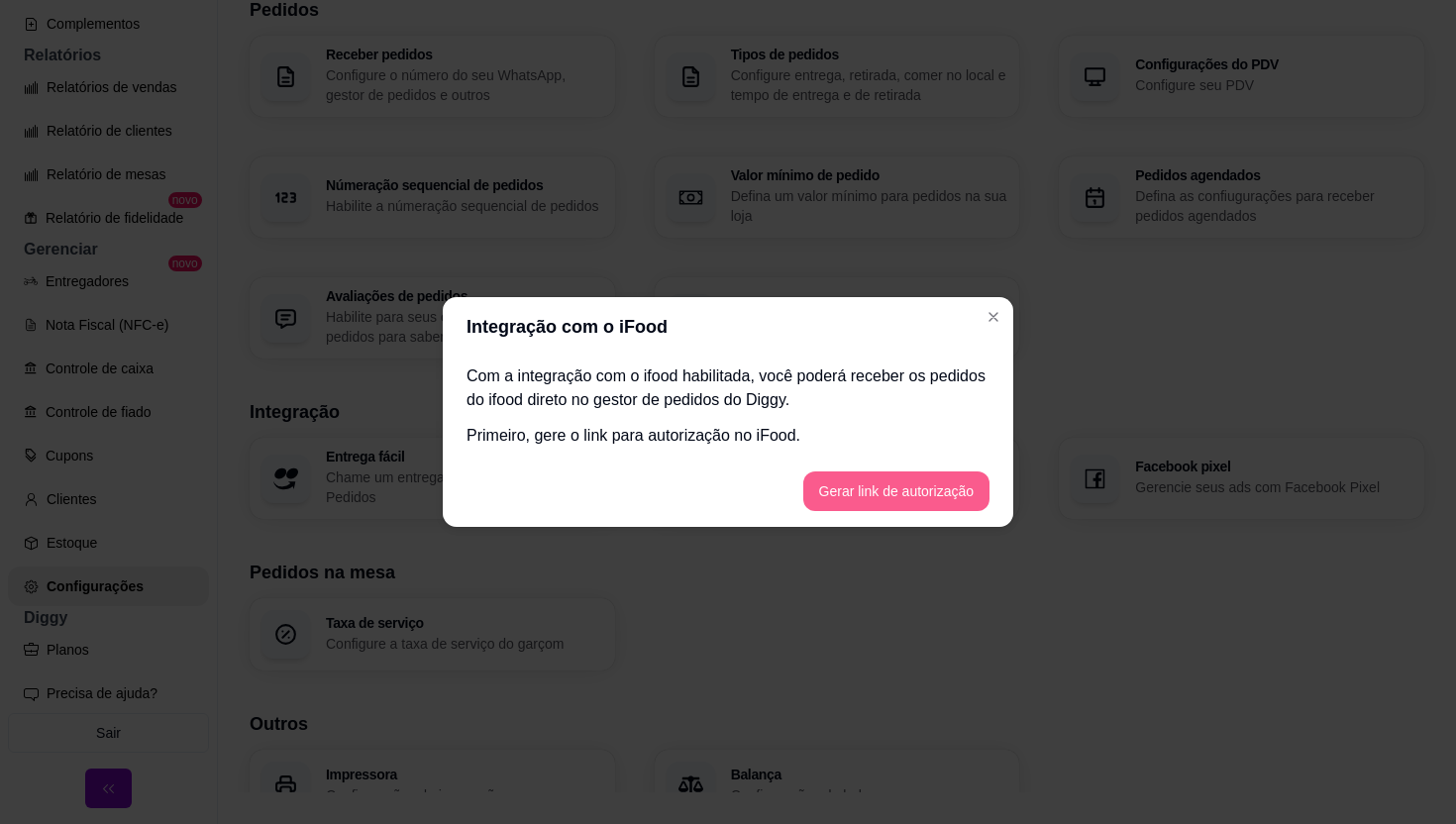 click on "Gerar link de autorização" at bounding box center (896, 491) 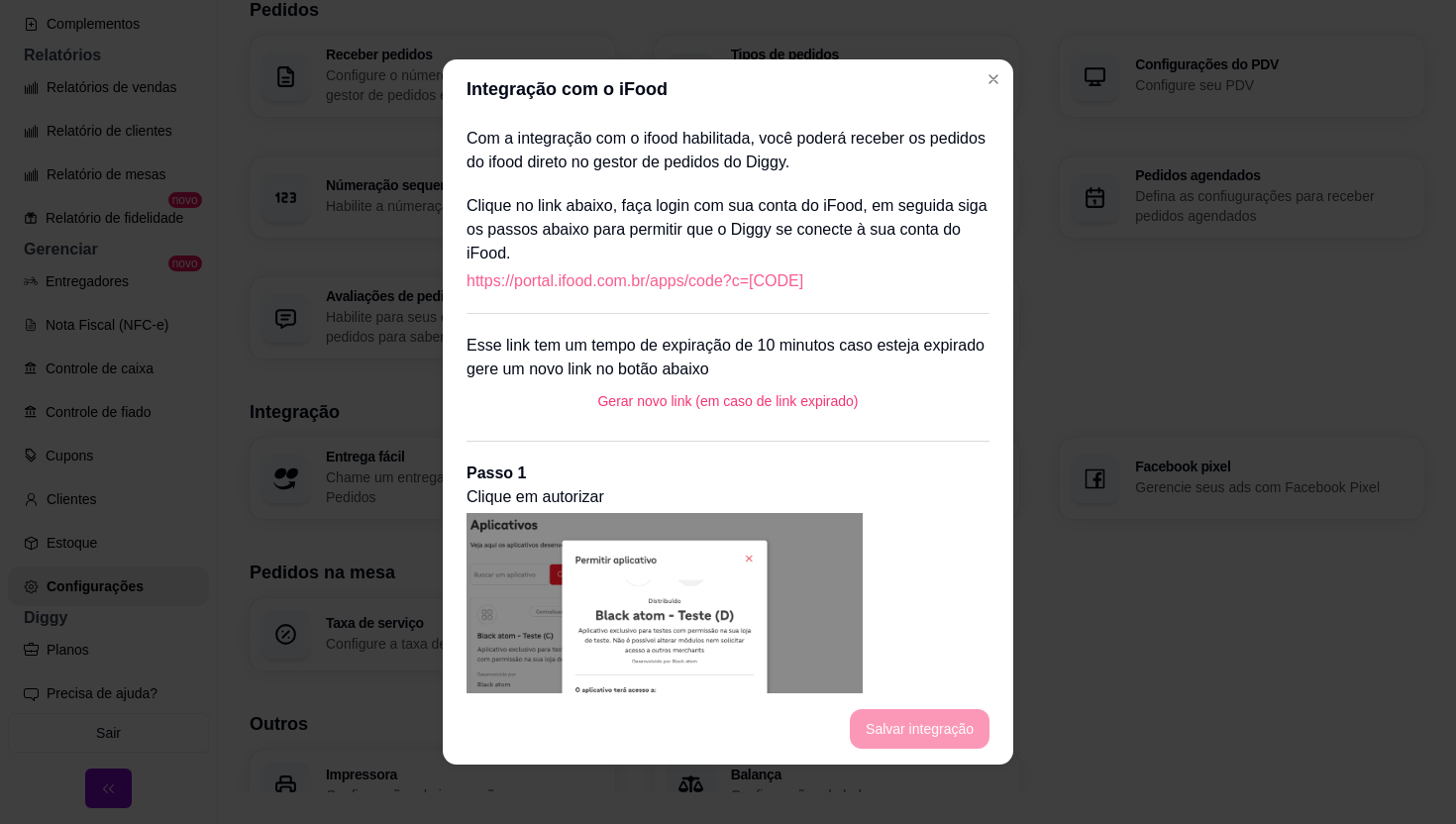 click on "https://portal.ifood.com.br/apps/code?c=WHWG-SMJH" at bounding box center [635, 281] 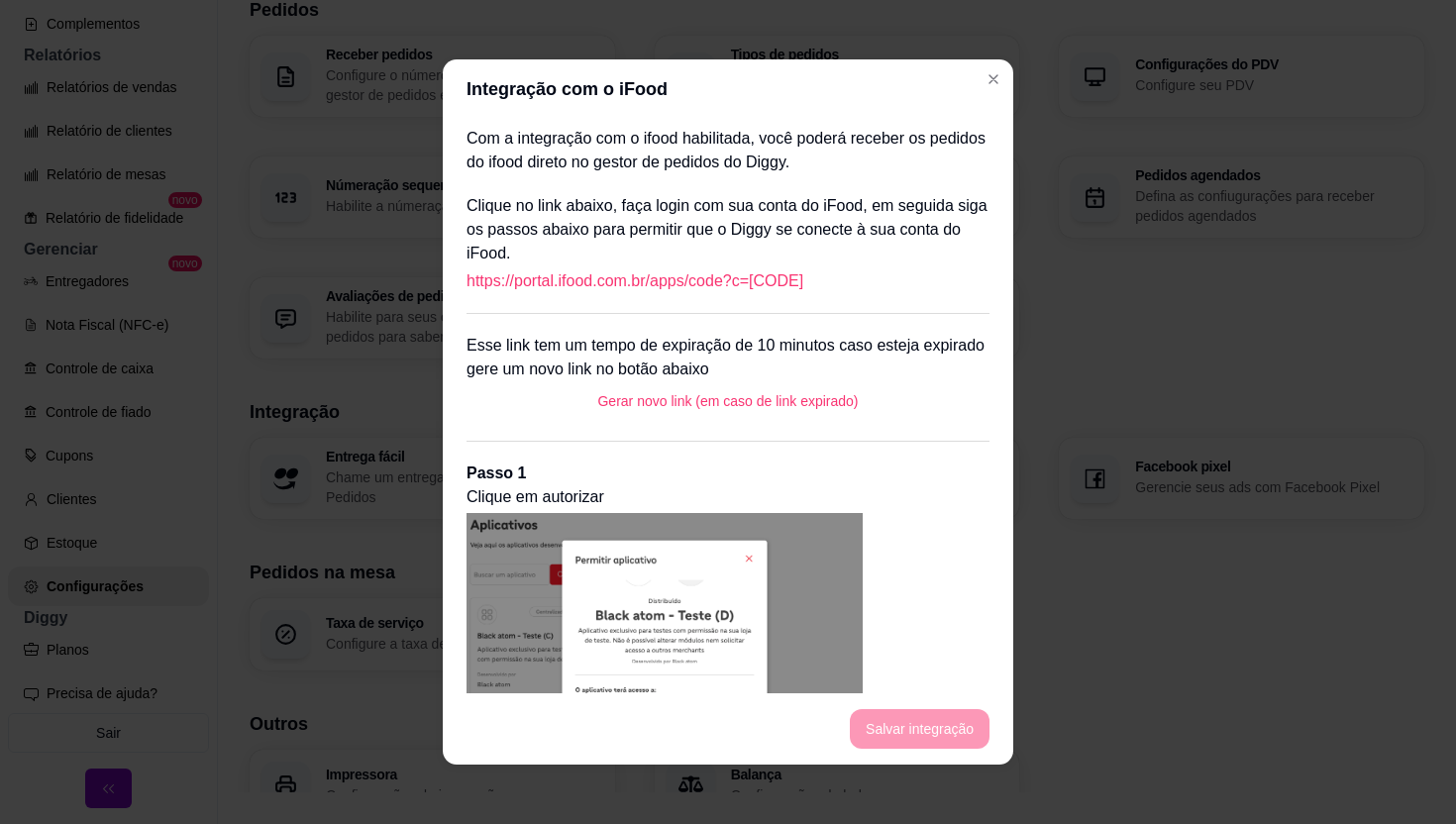 drag, startPoint x: 878, startPoint y: 282, endPoint x: 462, endPoint y: 280, distance: 416.00481 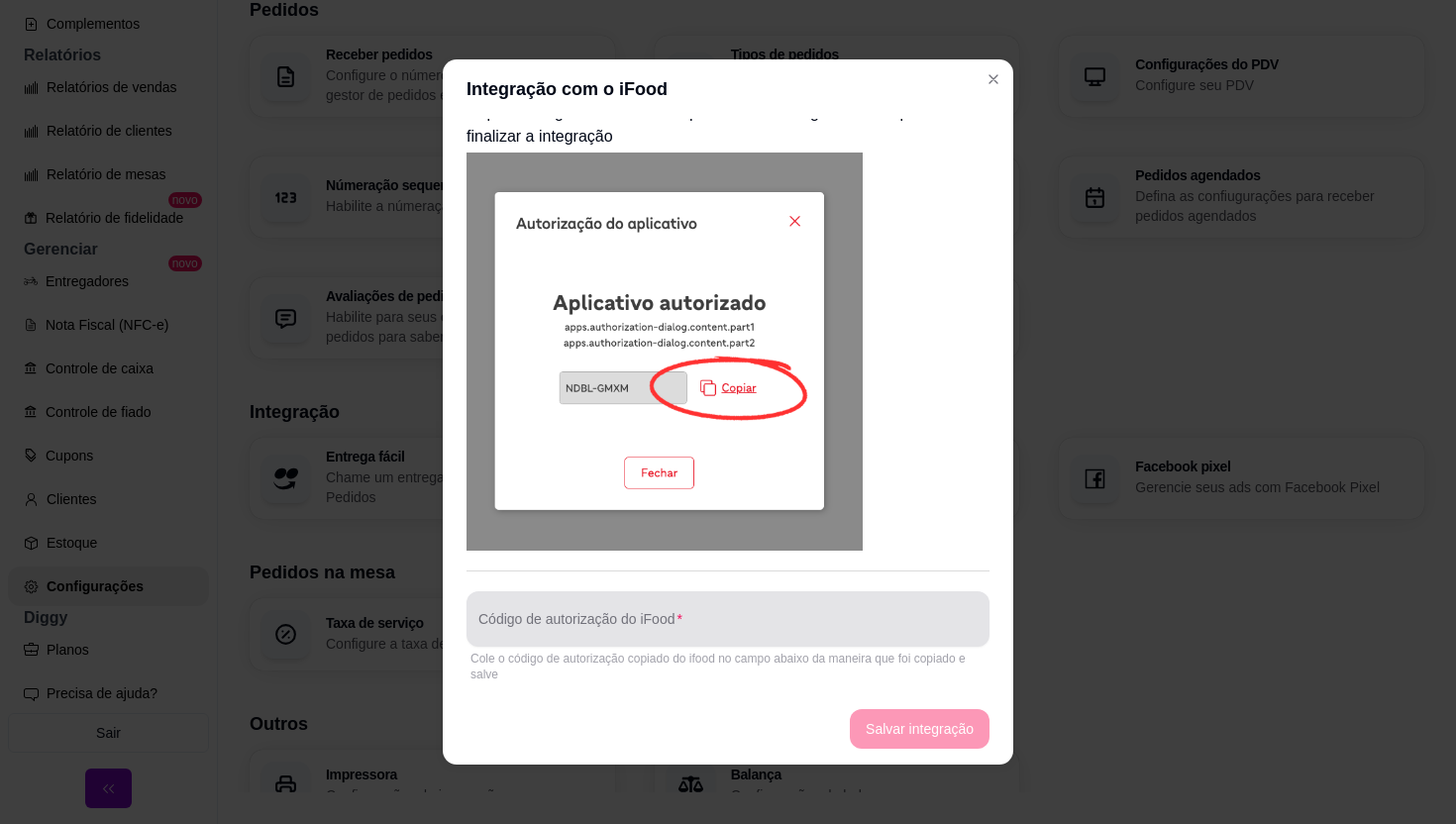 click on "Código de autorização do iFood" at bounding box center [728, 627] 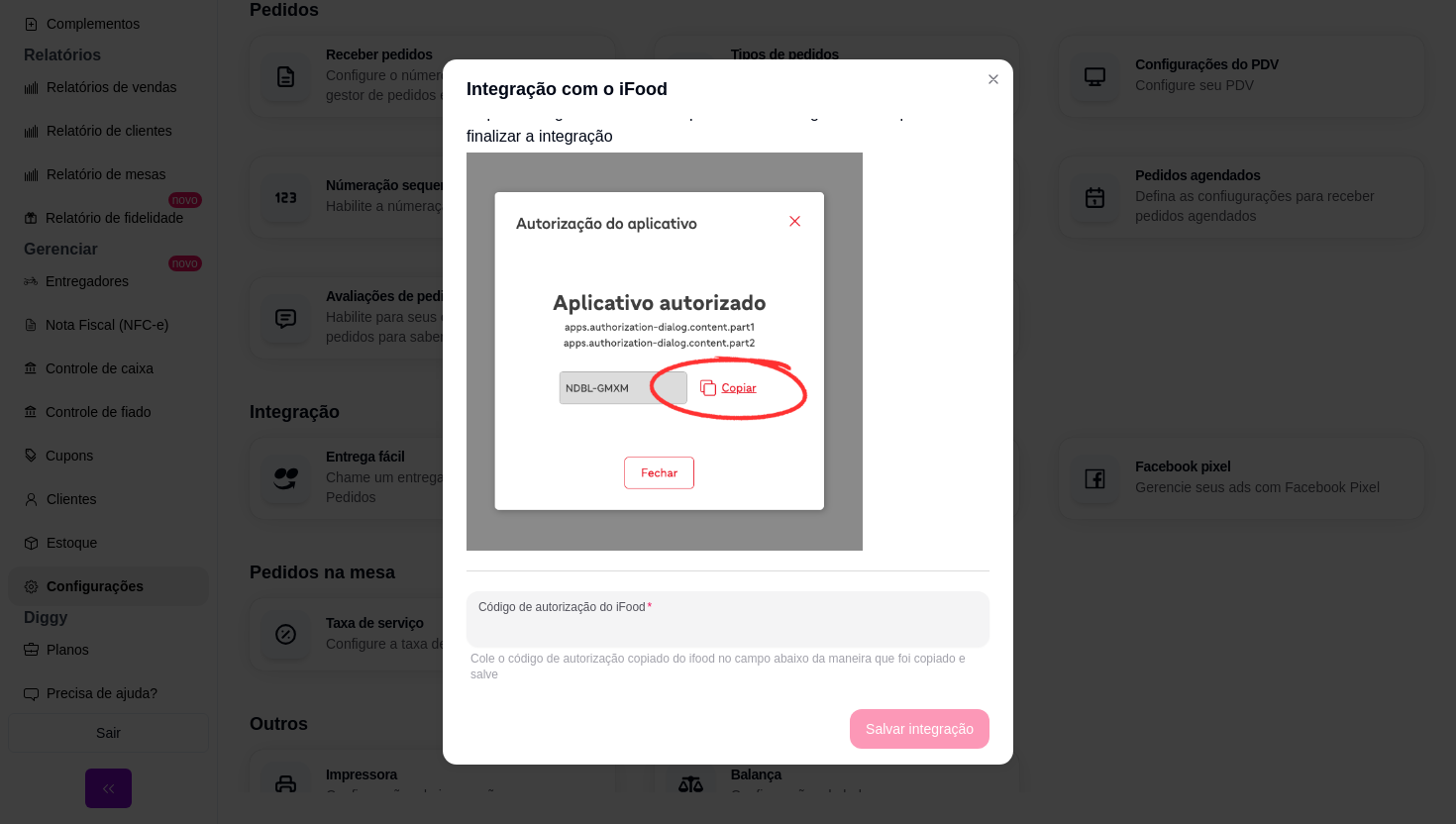 paste on "LPLJ-XQGJ" 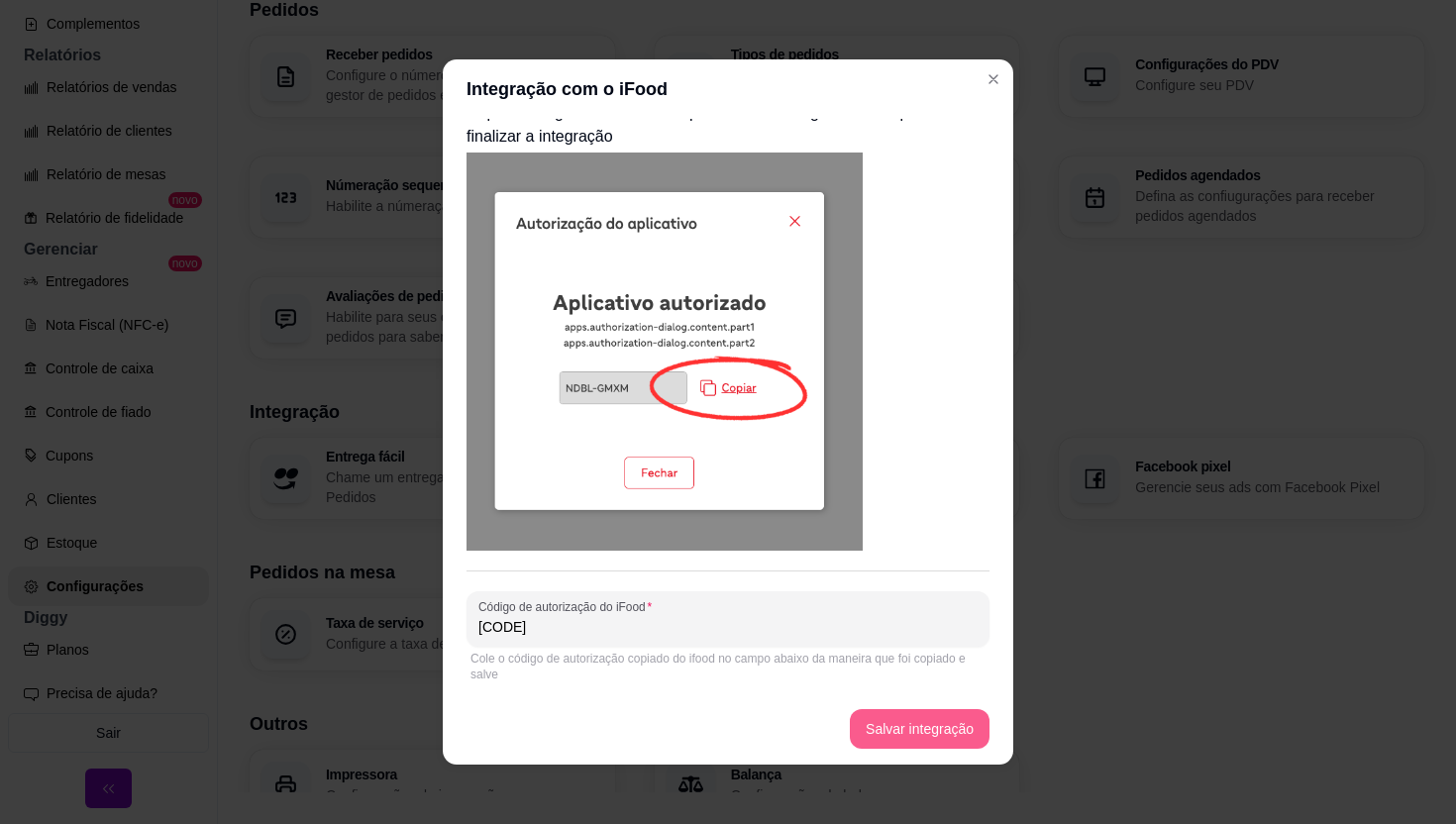 type on "LPLJ-XQGJ" 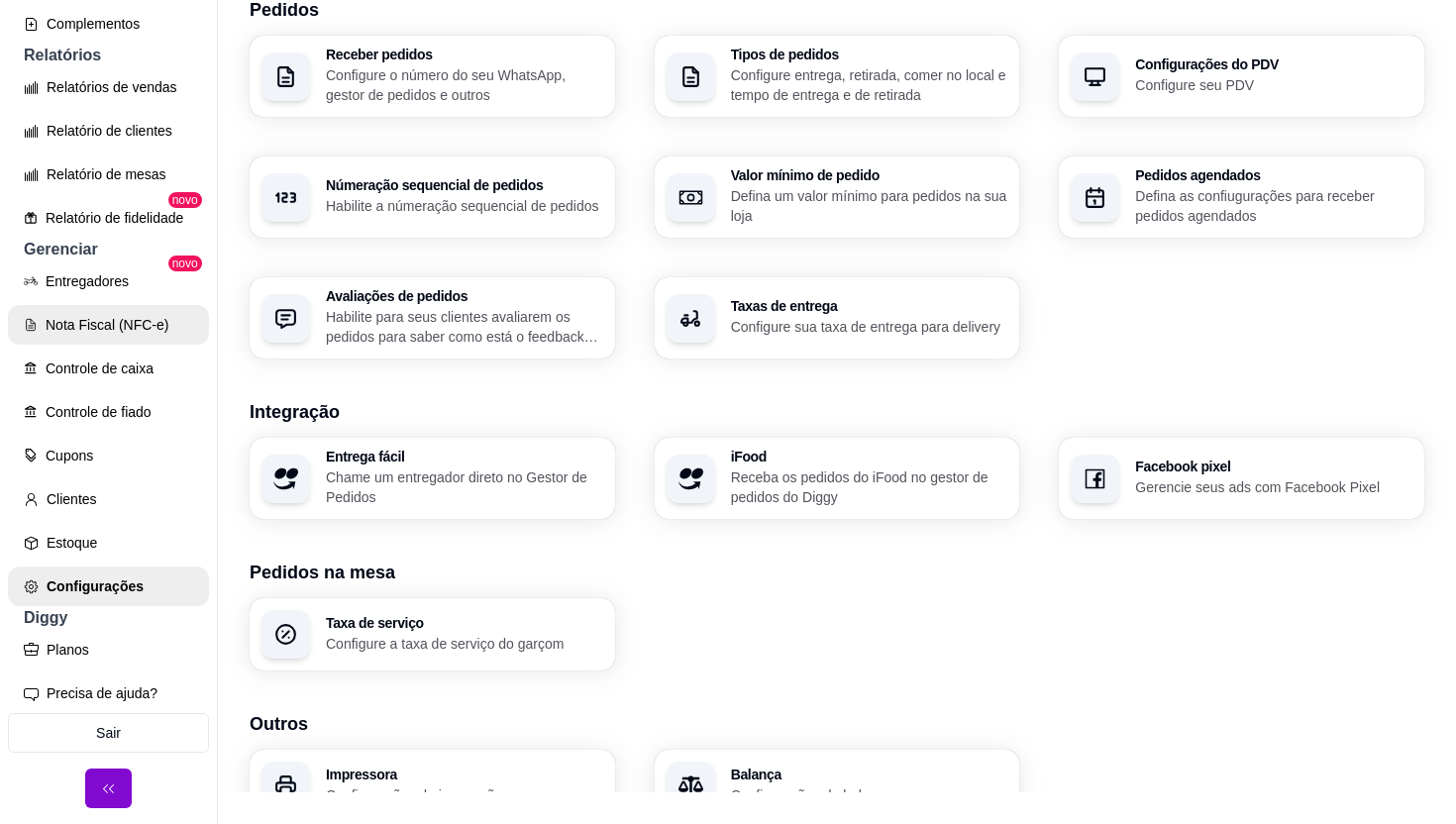 scroll, scrollTop: 0, scrollLeft: 0, axis: both 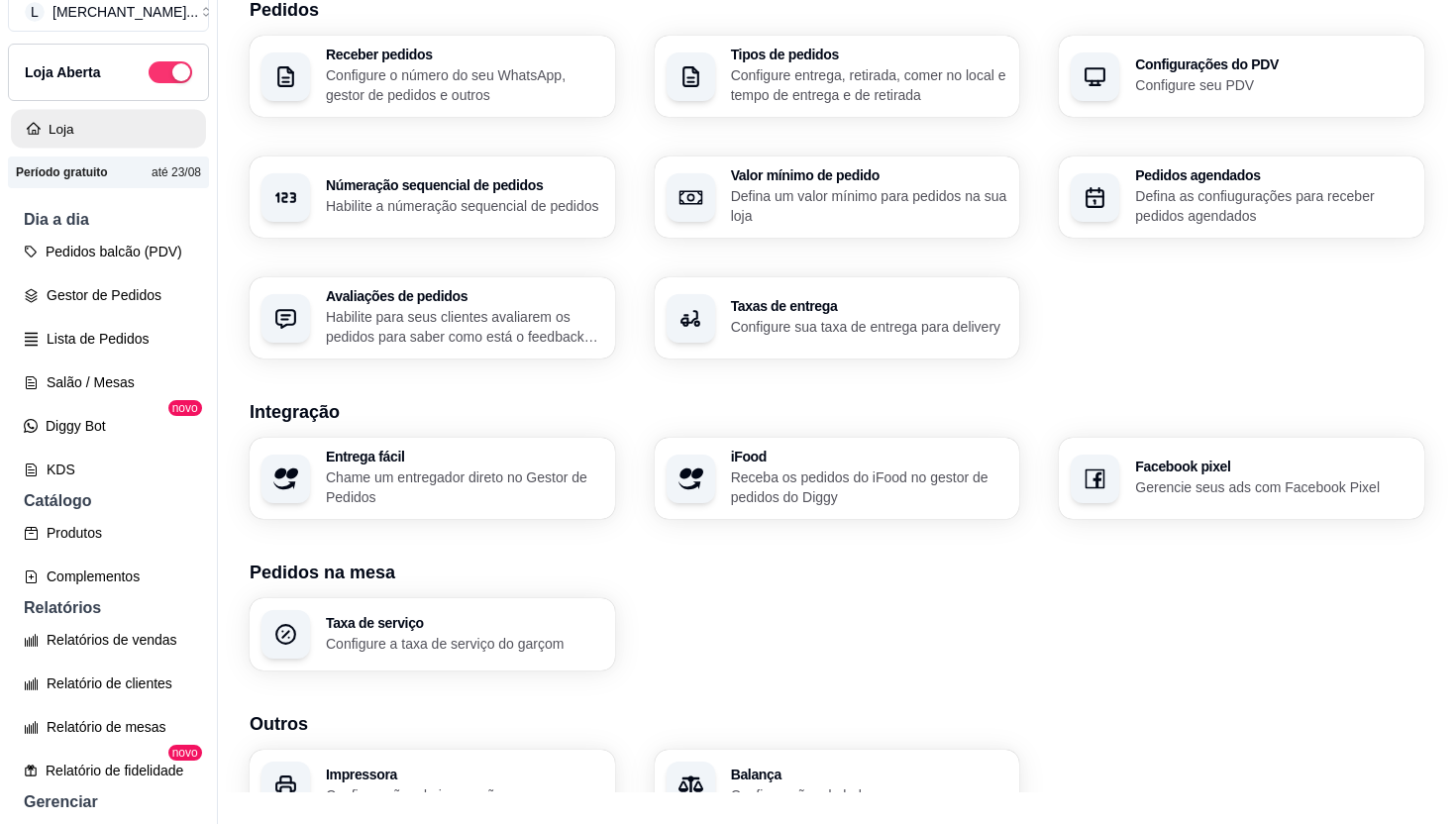 click on "Loja" at bounding box center [108, 129] 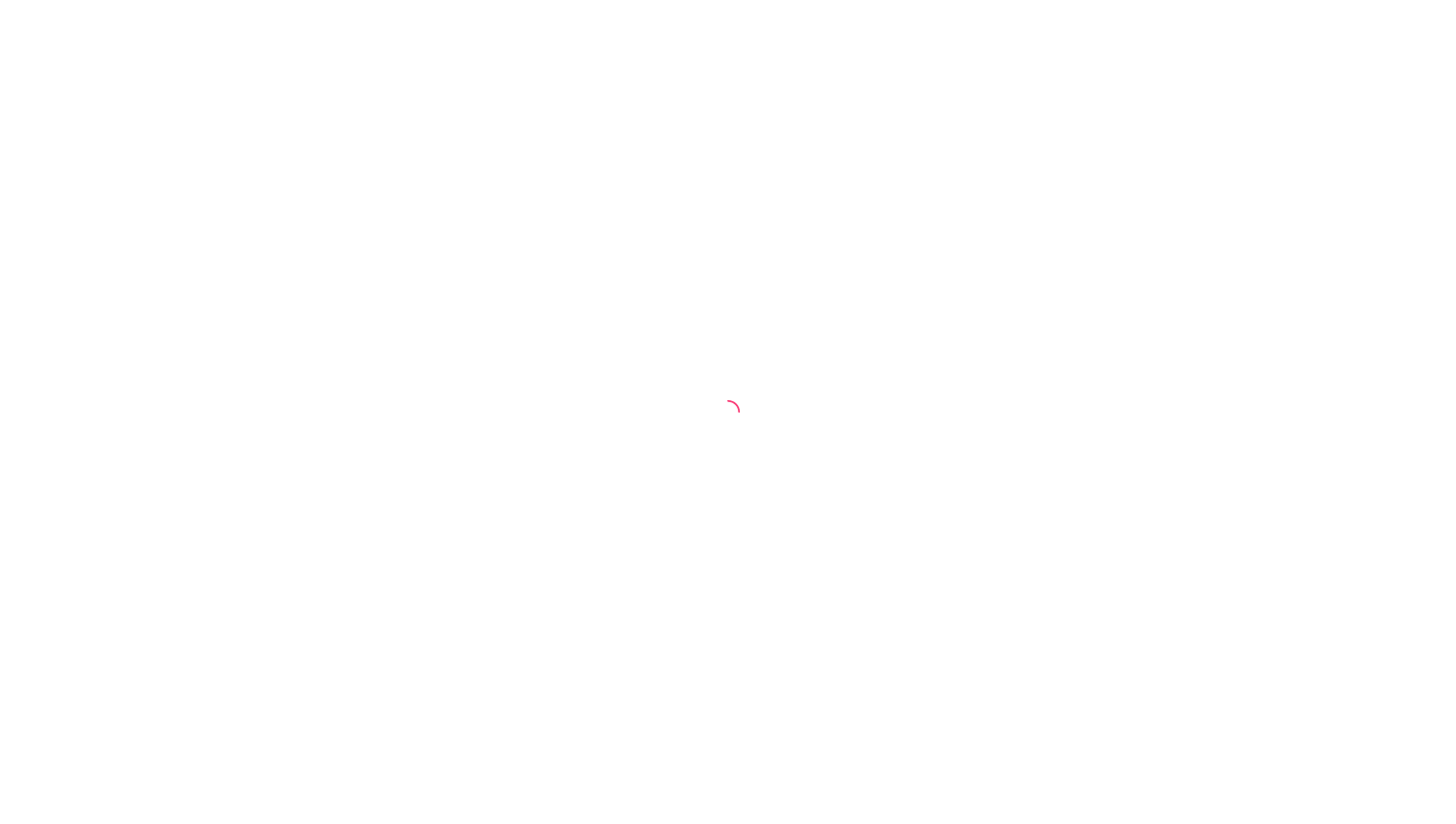 scroll, scrollTop: 0, scrollLeft: 0, axis: both 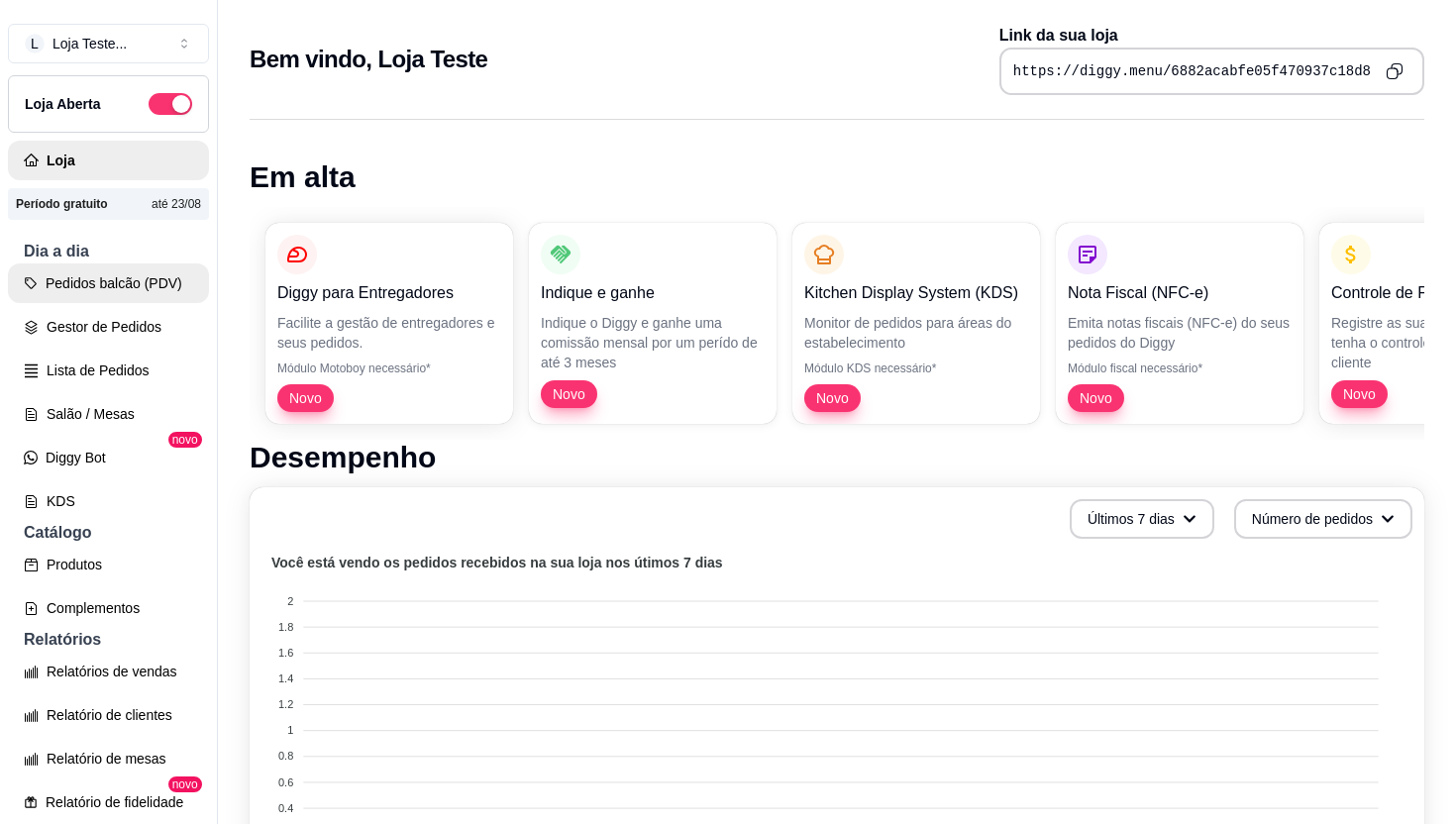 click on "Pedidos balcão (PDV)" at bounding box center [108, 283] 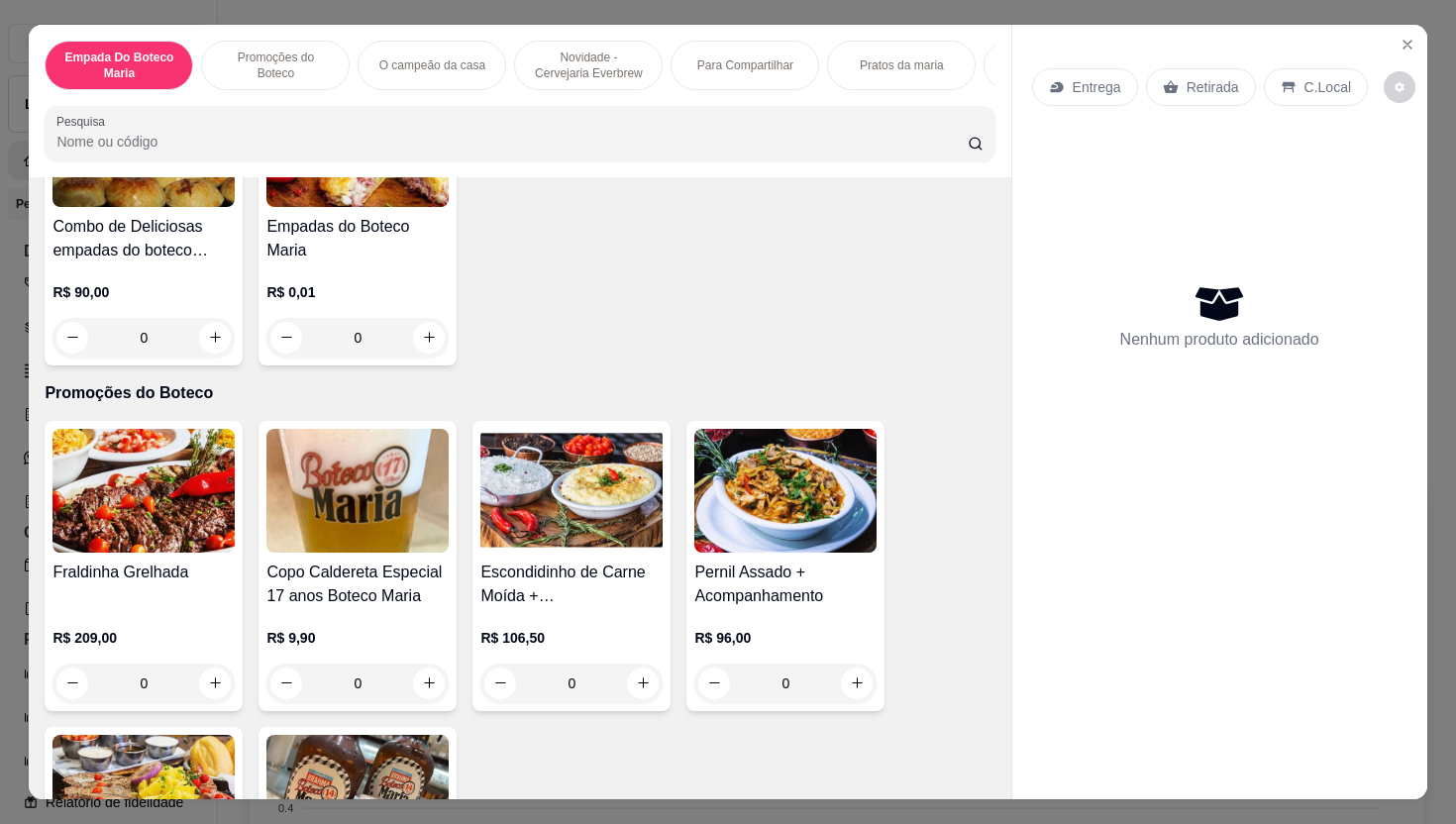 scroll, scrollTop: 252, scrollLeft: 0, axis: vertical 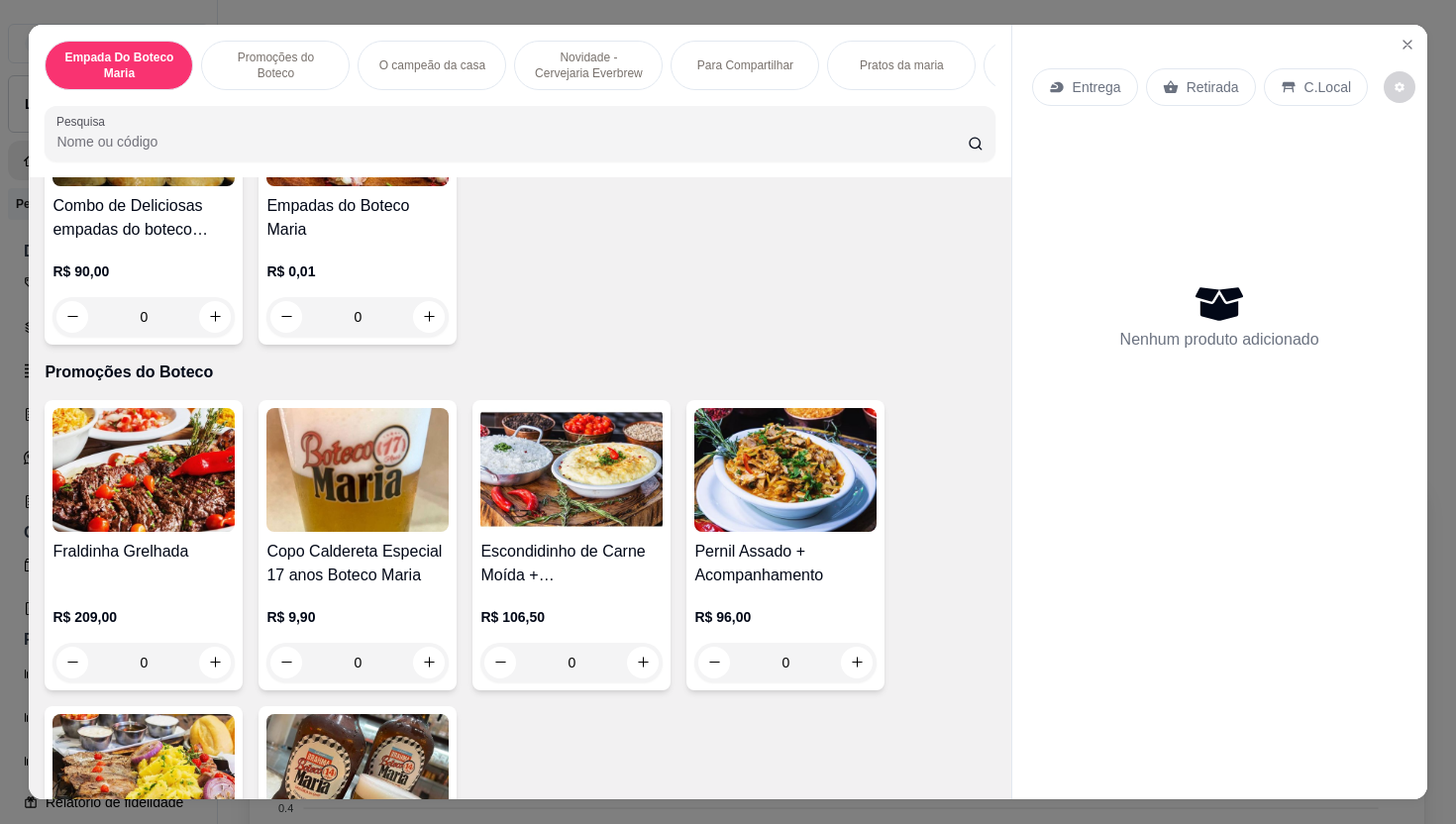 click on "0" at bounding box center [144, 663] 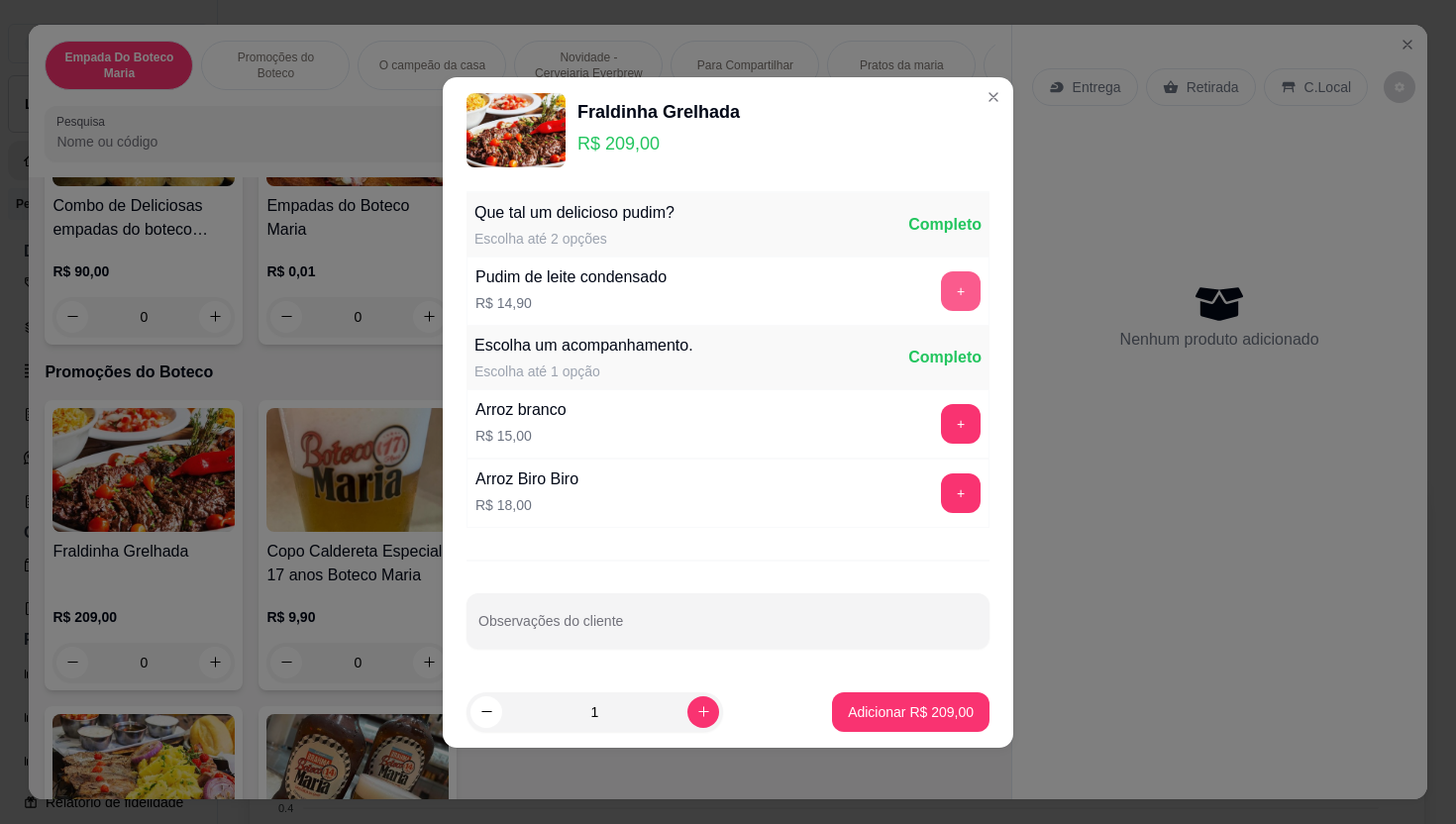 click on "Pudim de leite condensado R$ 14,90 +" at bounding box center (728, 291) 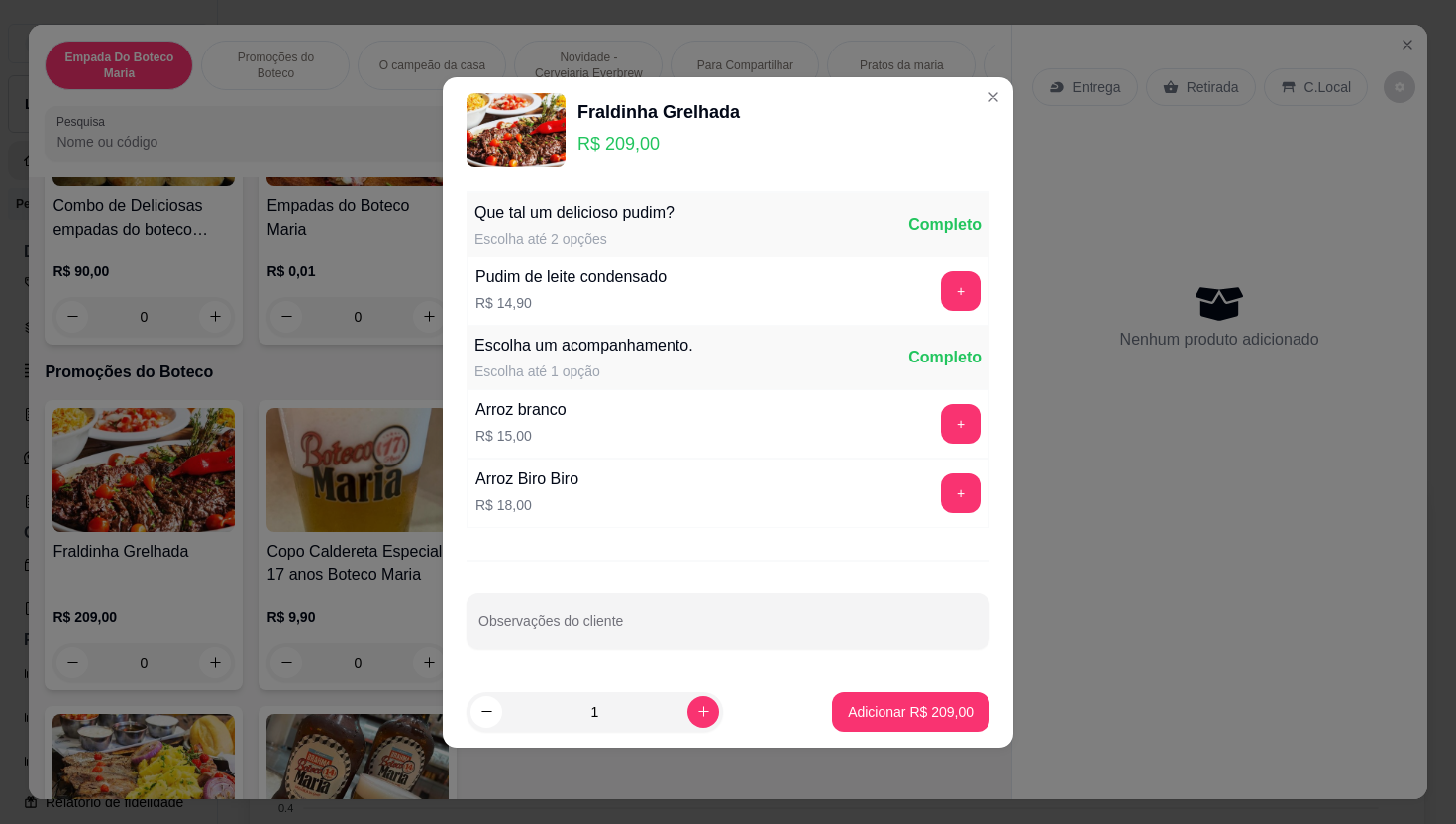 click on "Pudim de leite condensado R$ 14,90 +" at bounding box center (728, 291) 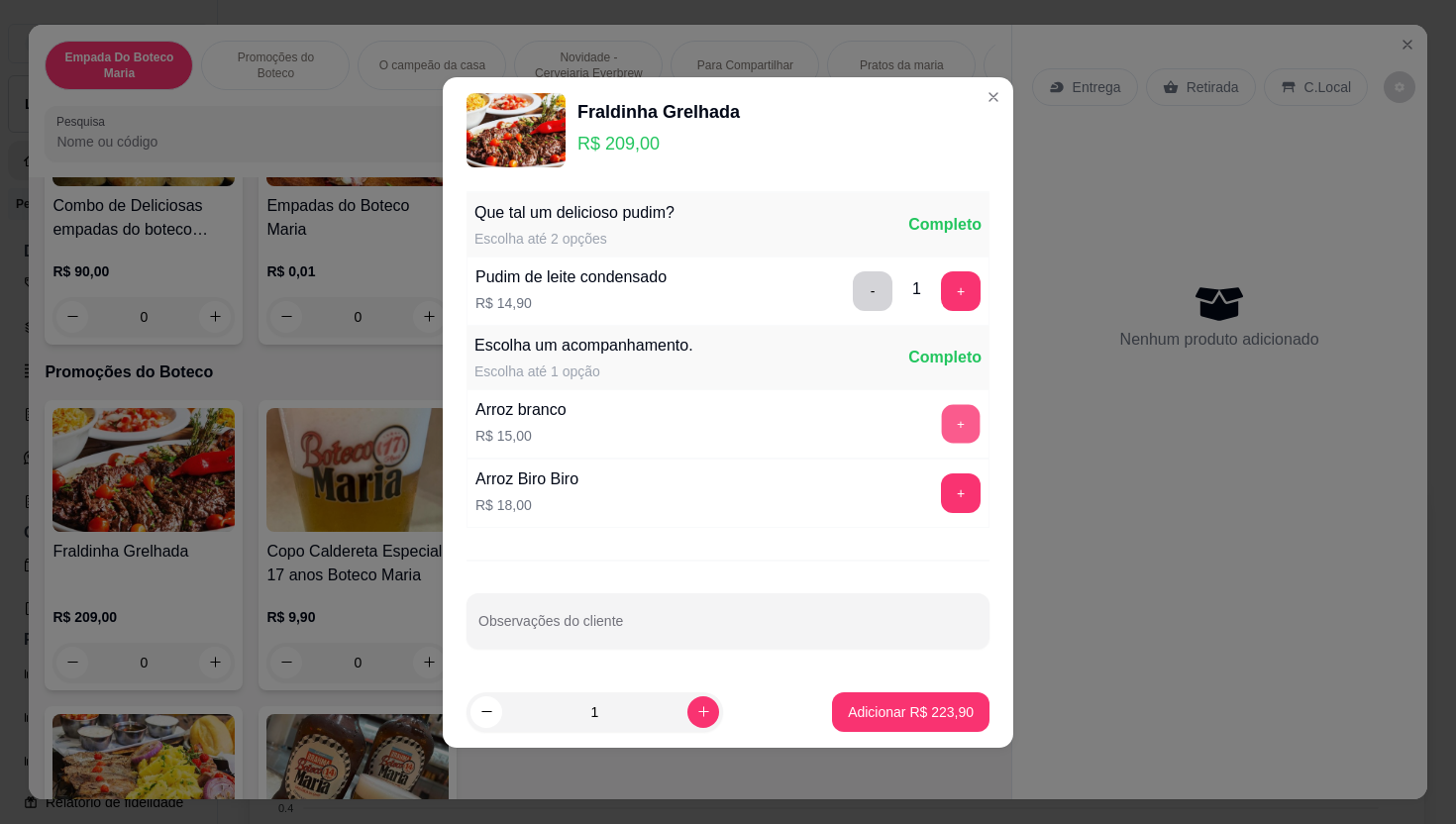 click on "+" at bounding box center [961, 423] 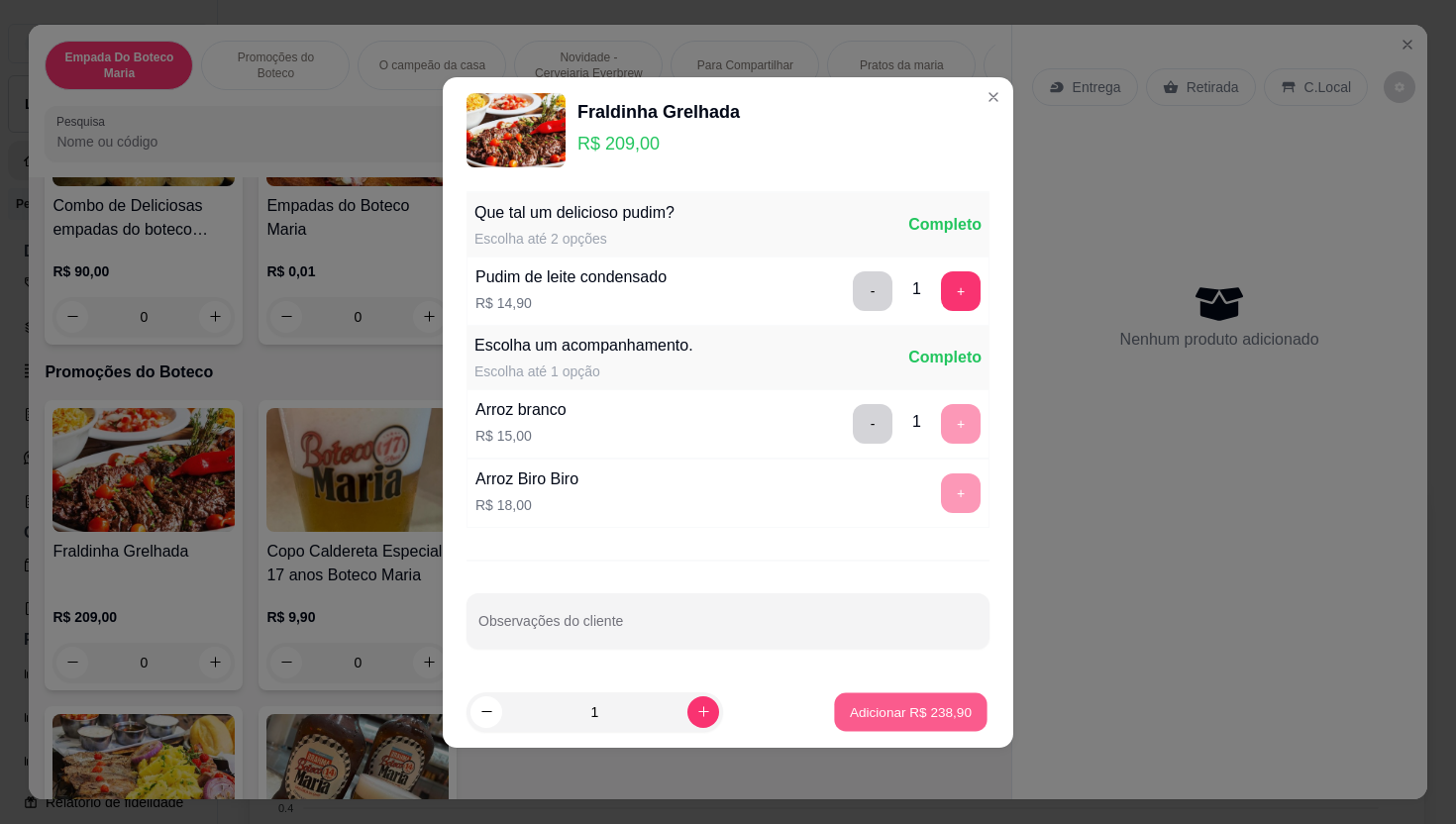 click on "Adicionar   R$ 238,90" at bounding box center (910, 711) 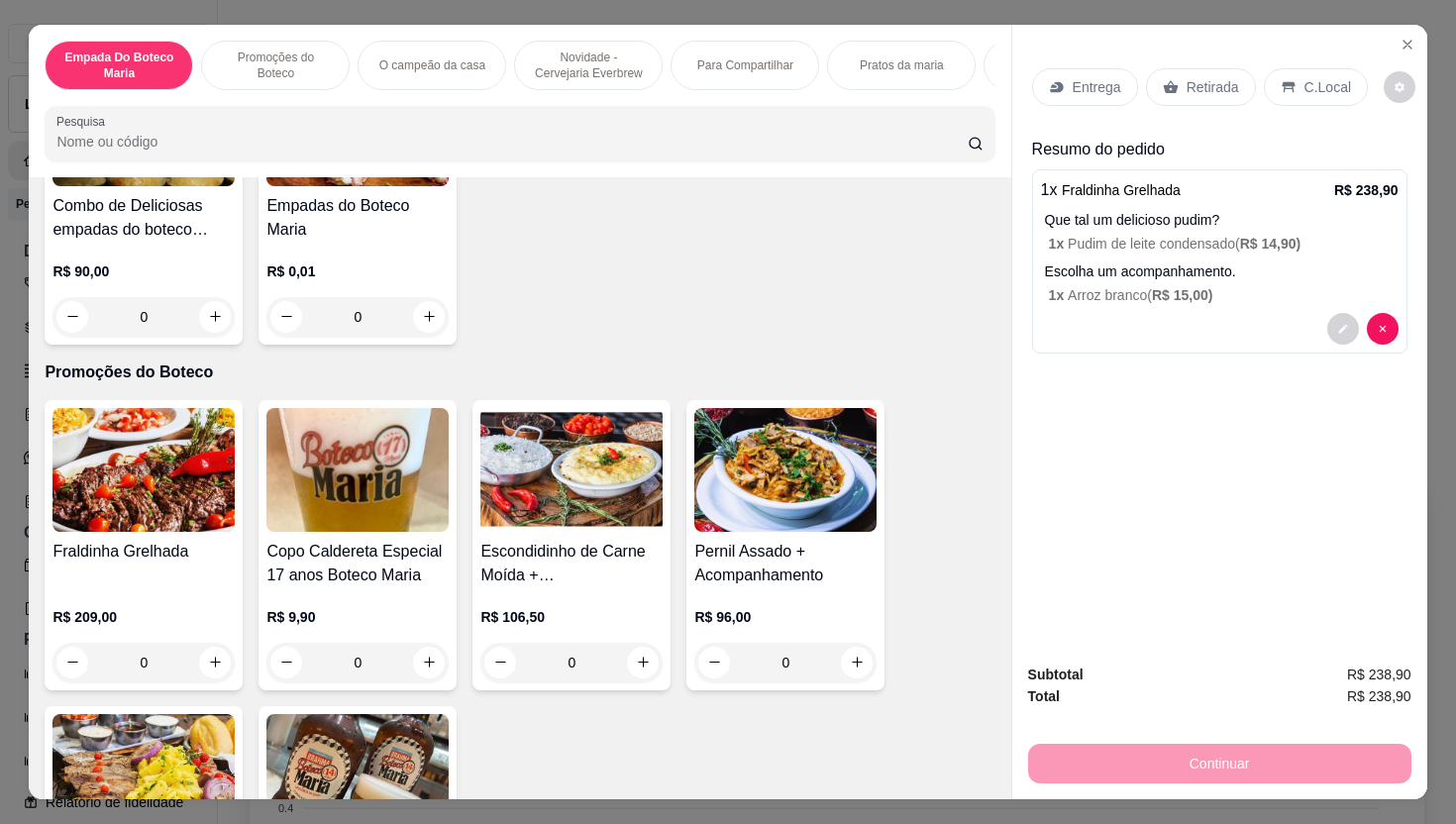 click on "C.Local" at bounding box center (1327, 87) 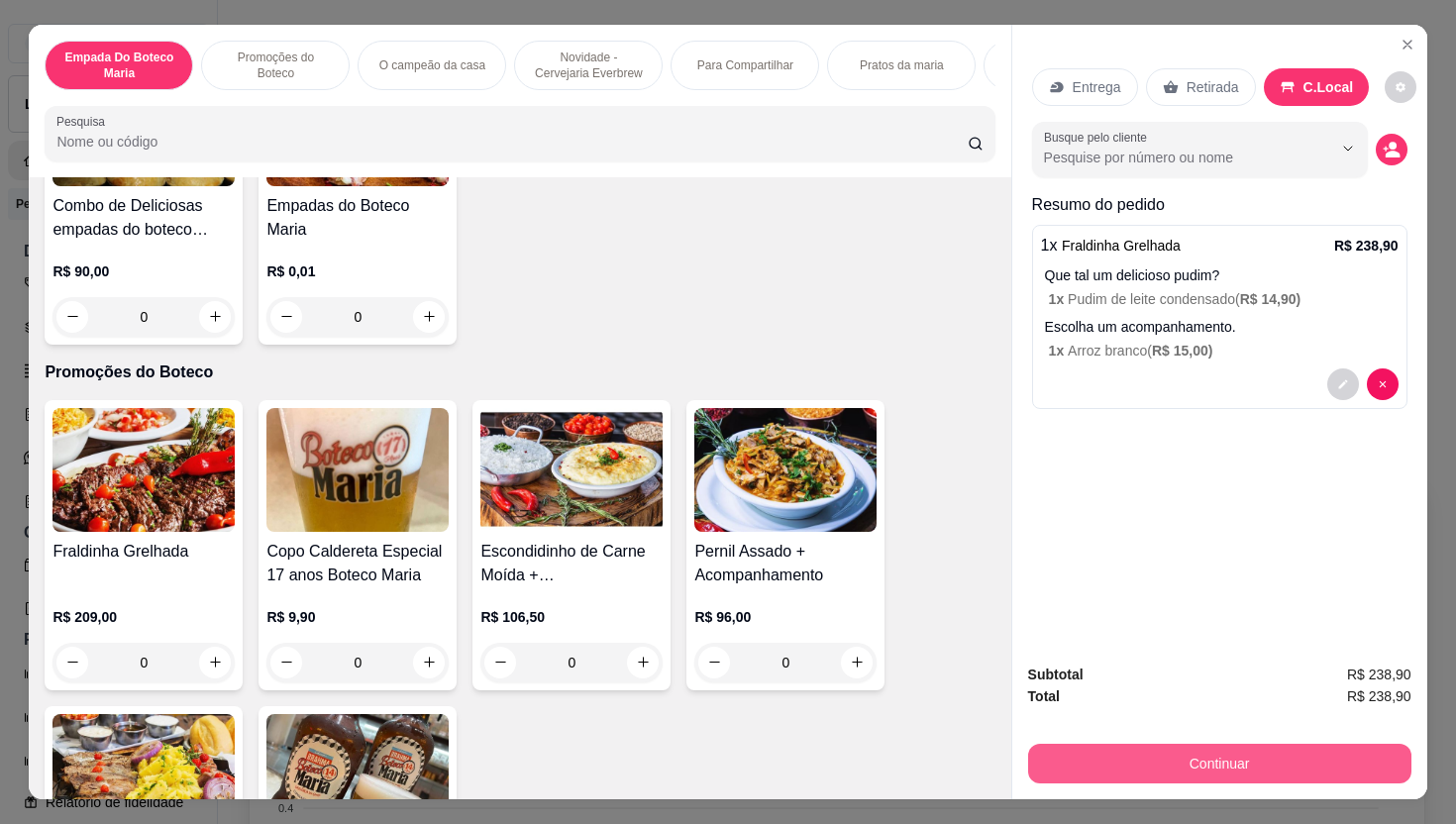 click on "Continuar" at bounding box center [1219, 764] 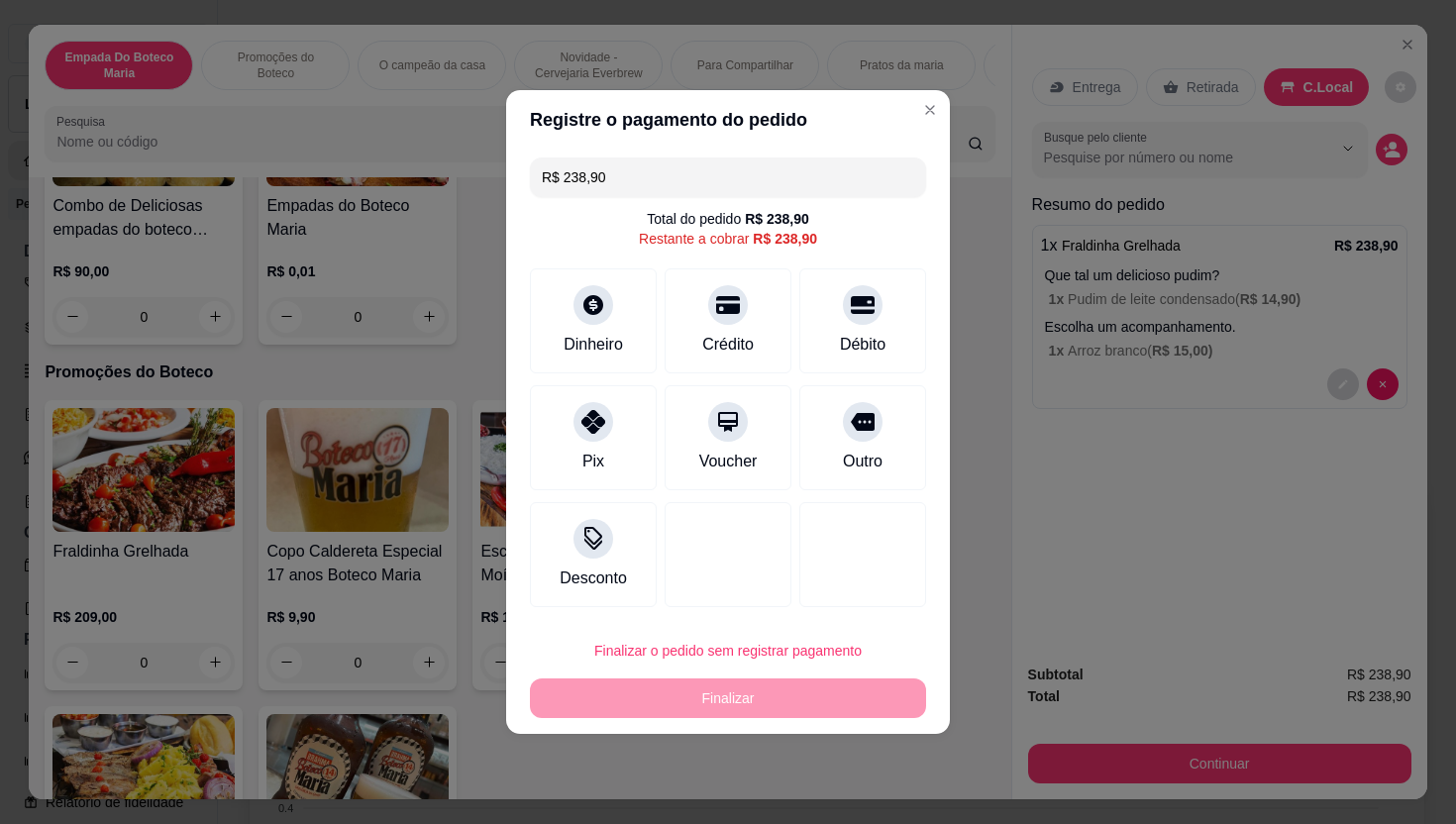 click on "R$ 238,90 Total do pedido   R$ 238,90 Restante a cobrar   R$ 238,90 Dinheiro Crédito Débito Pix Voucher Outro Desconto" at bounding box center [728, 382] 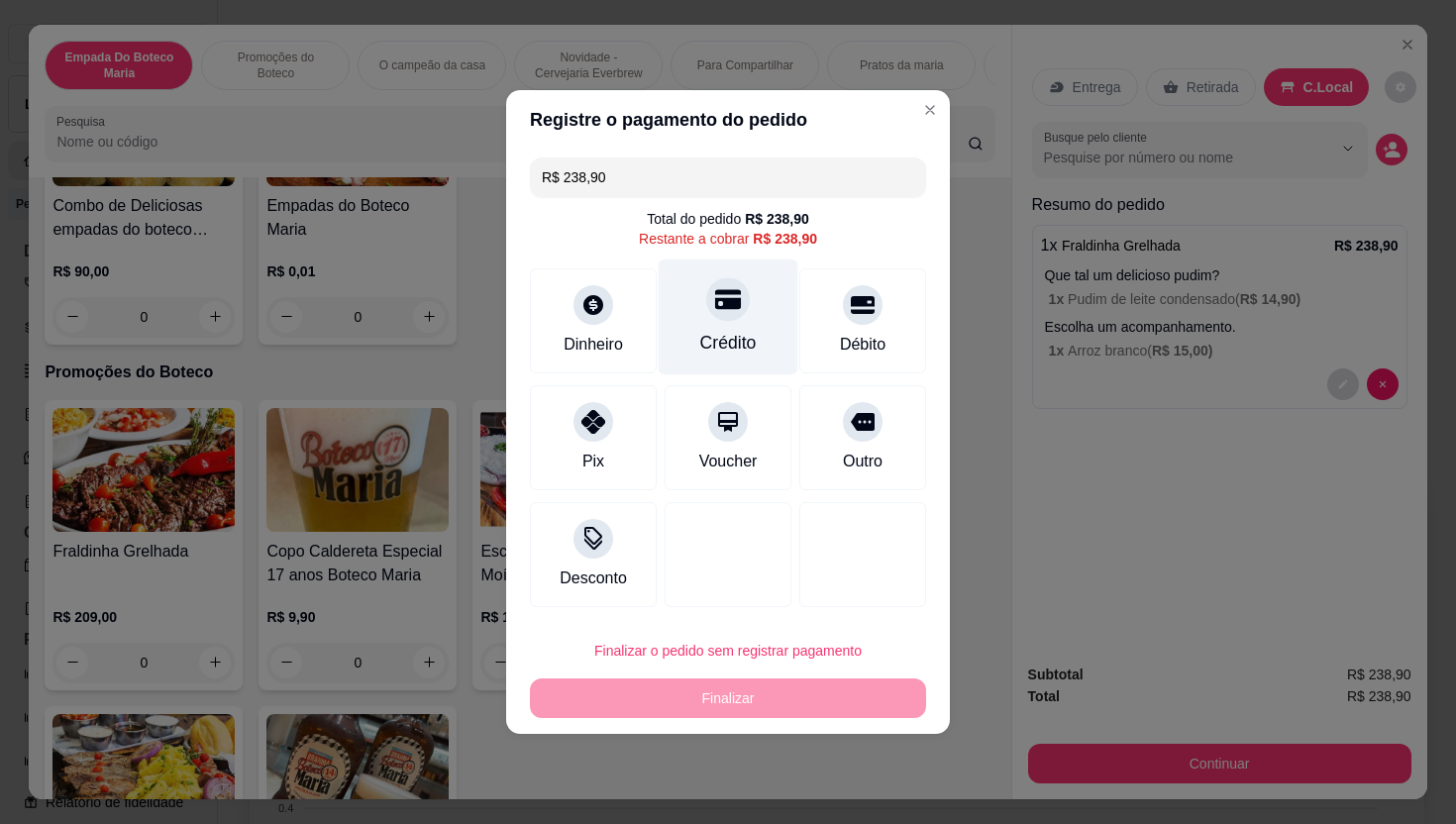 click at bounding box center (728, 299) 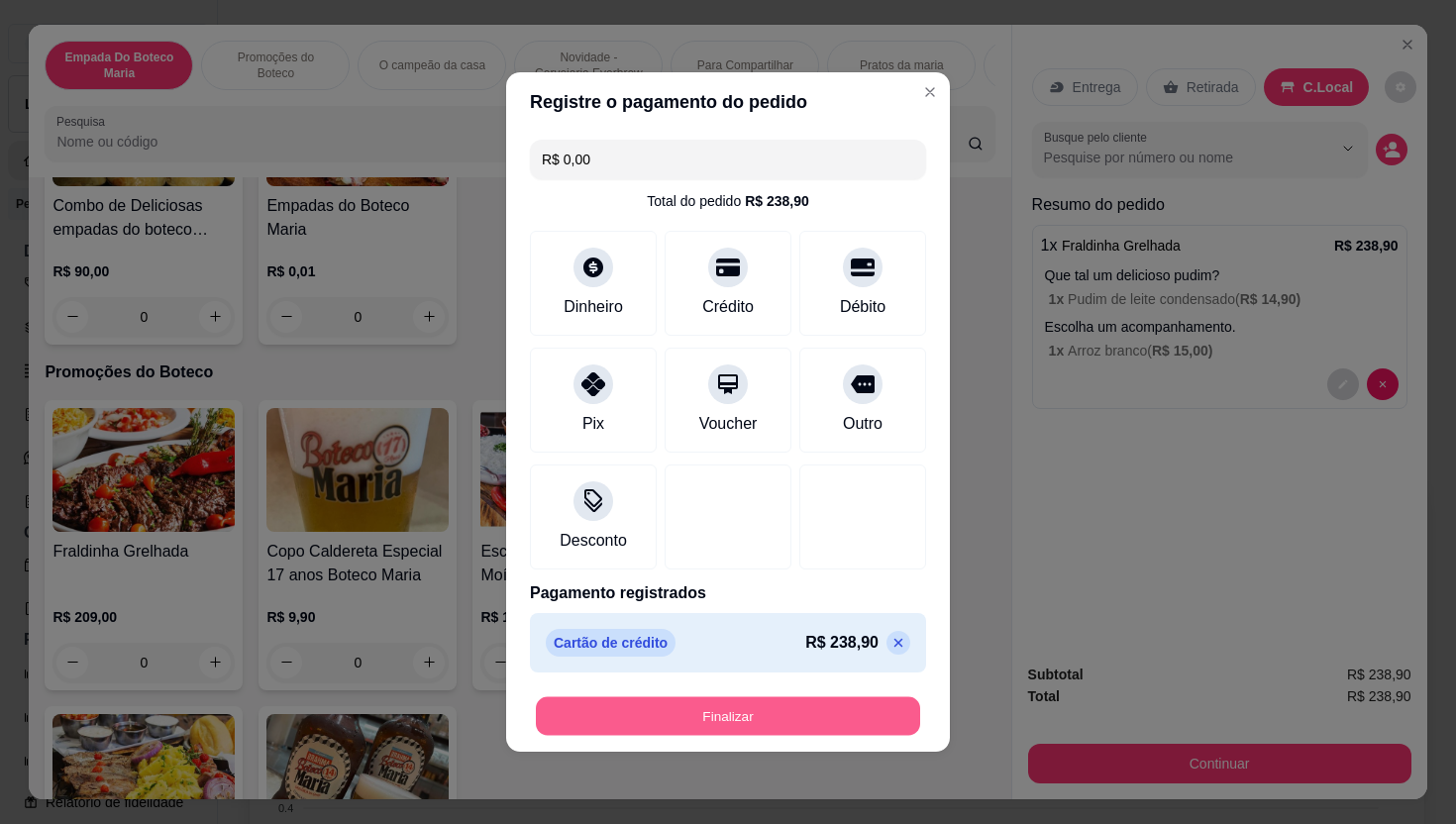 click on "Finalizar" at bounding box center (728, 716) 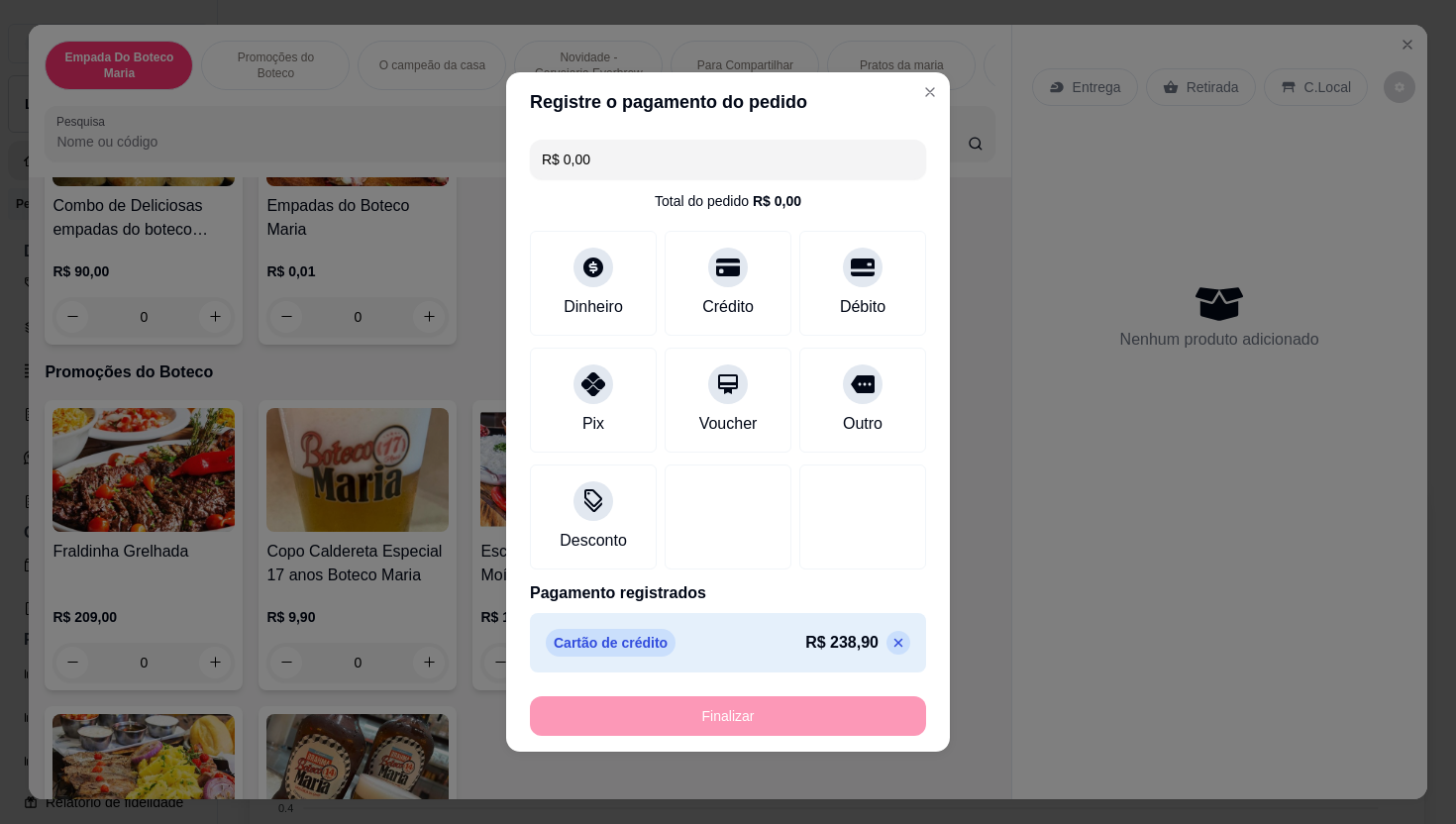 type on "-R$ 238,90" 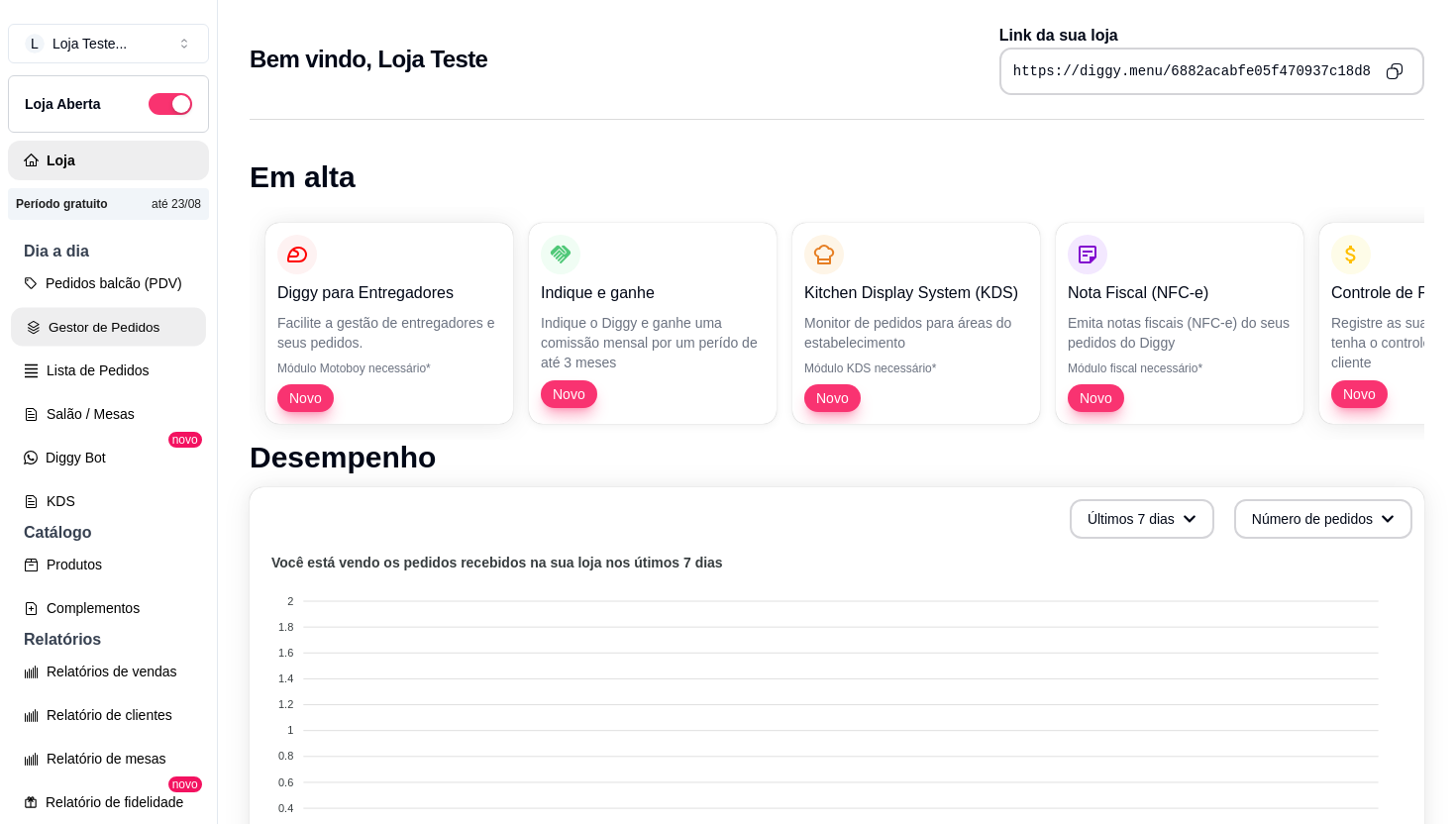 click on "Gestor de Pedidos" at bounding box center [108, 327] 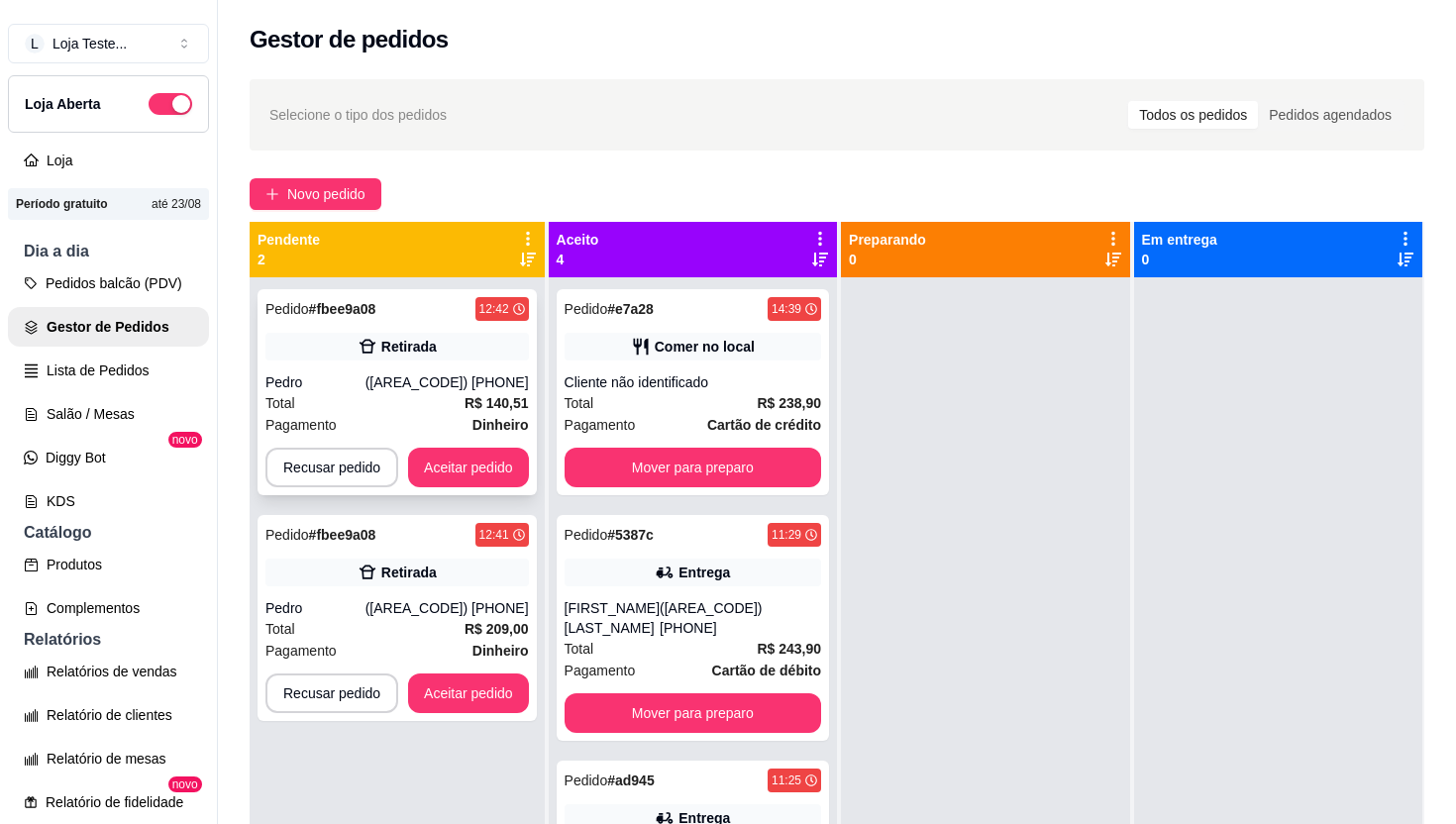 scroll, scrollTop: 55, scrollLeft: 0, axis: vertical 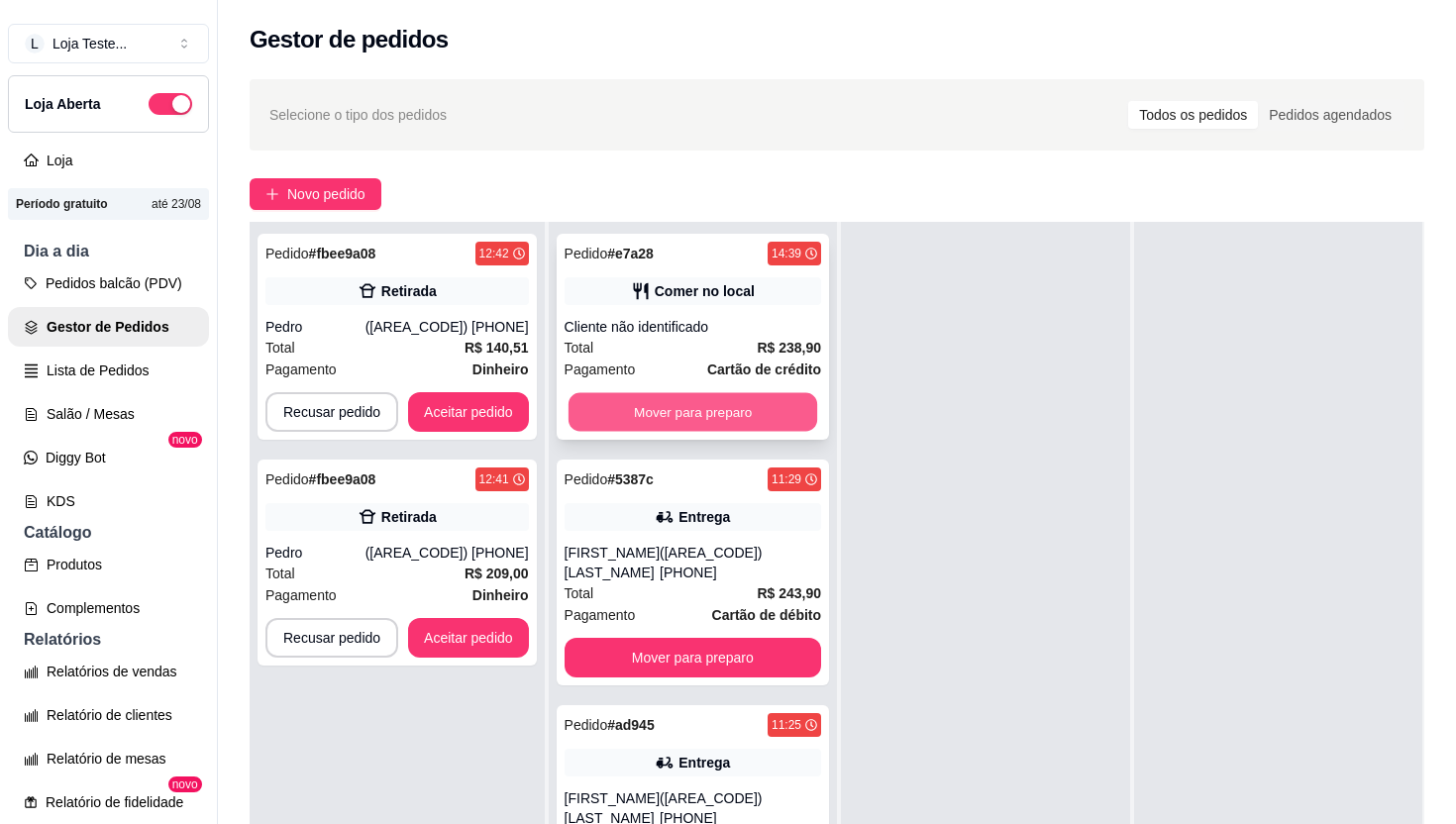 click on "Mover para preparo" at bounding box center (692, 412) 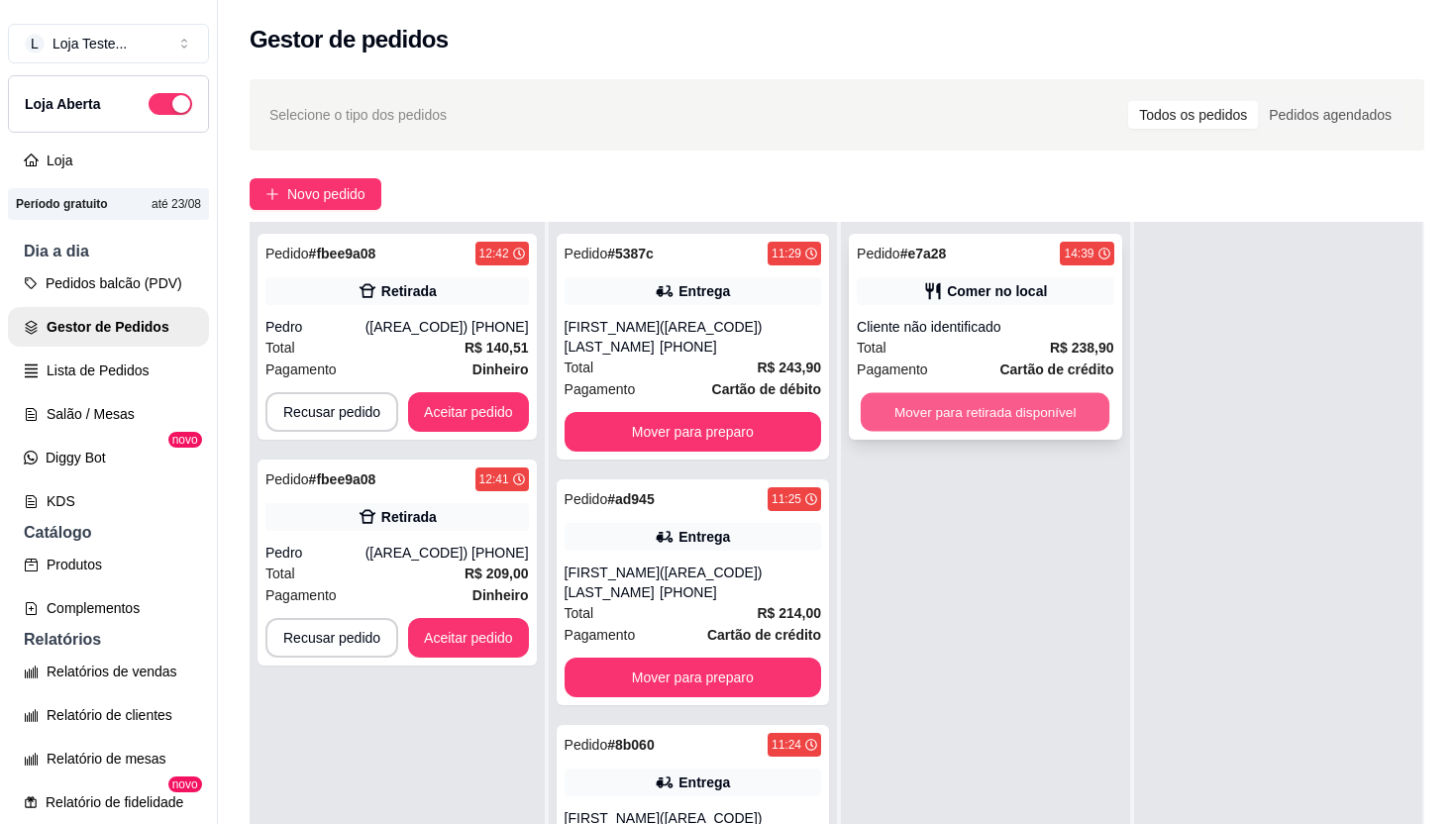 click on "Mover para retirada disponível" at bounding box center [986, 412] 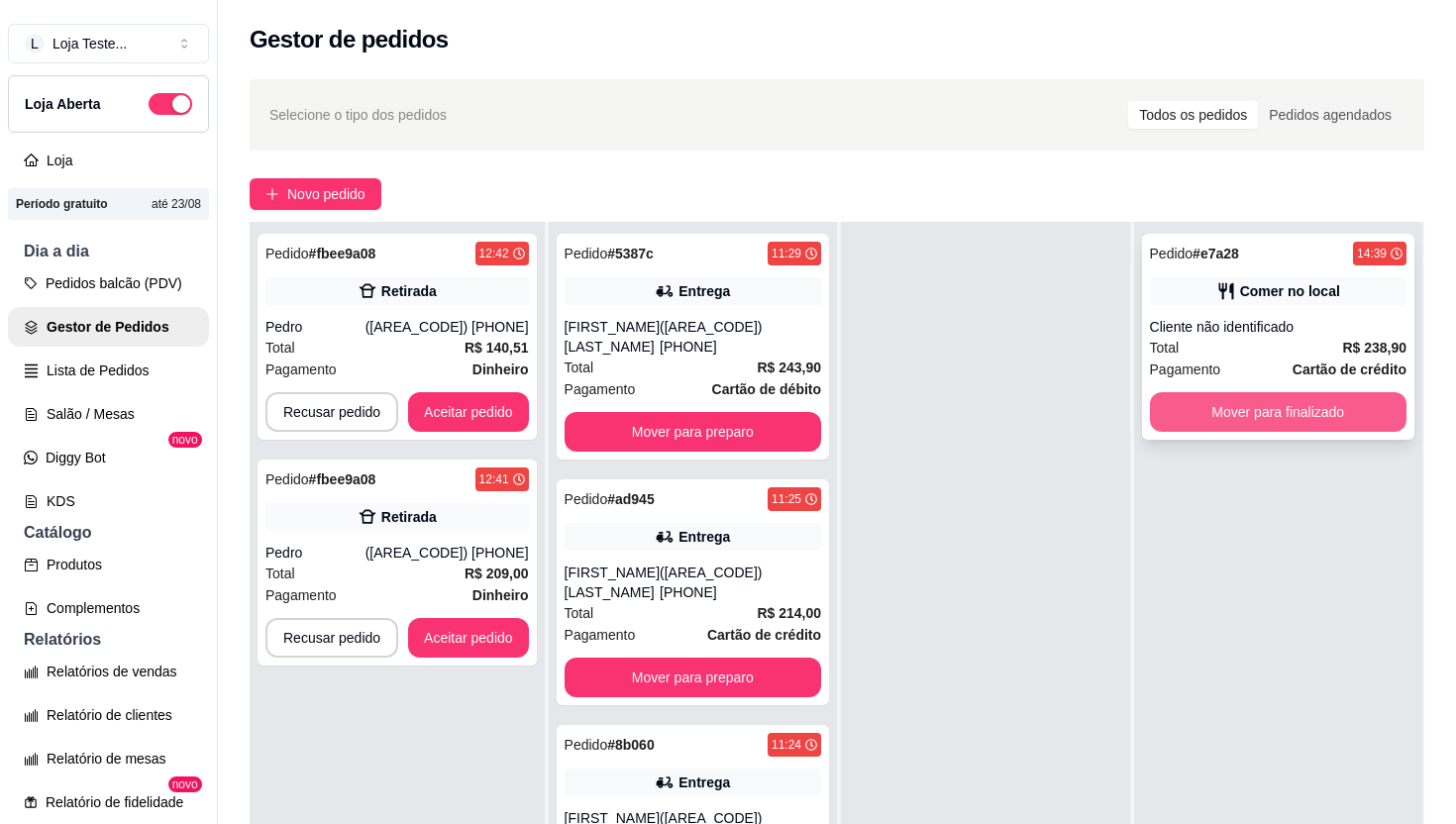 click on "Mover para finalizado" at bounding box center [1278, 412] 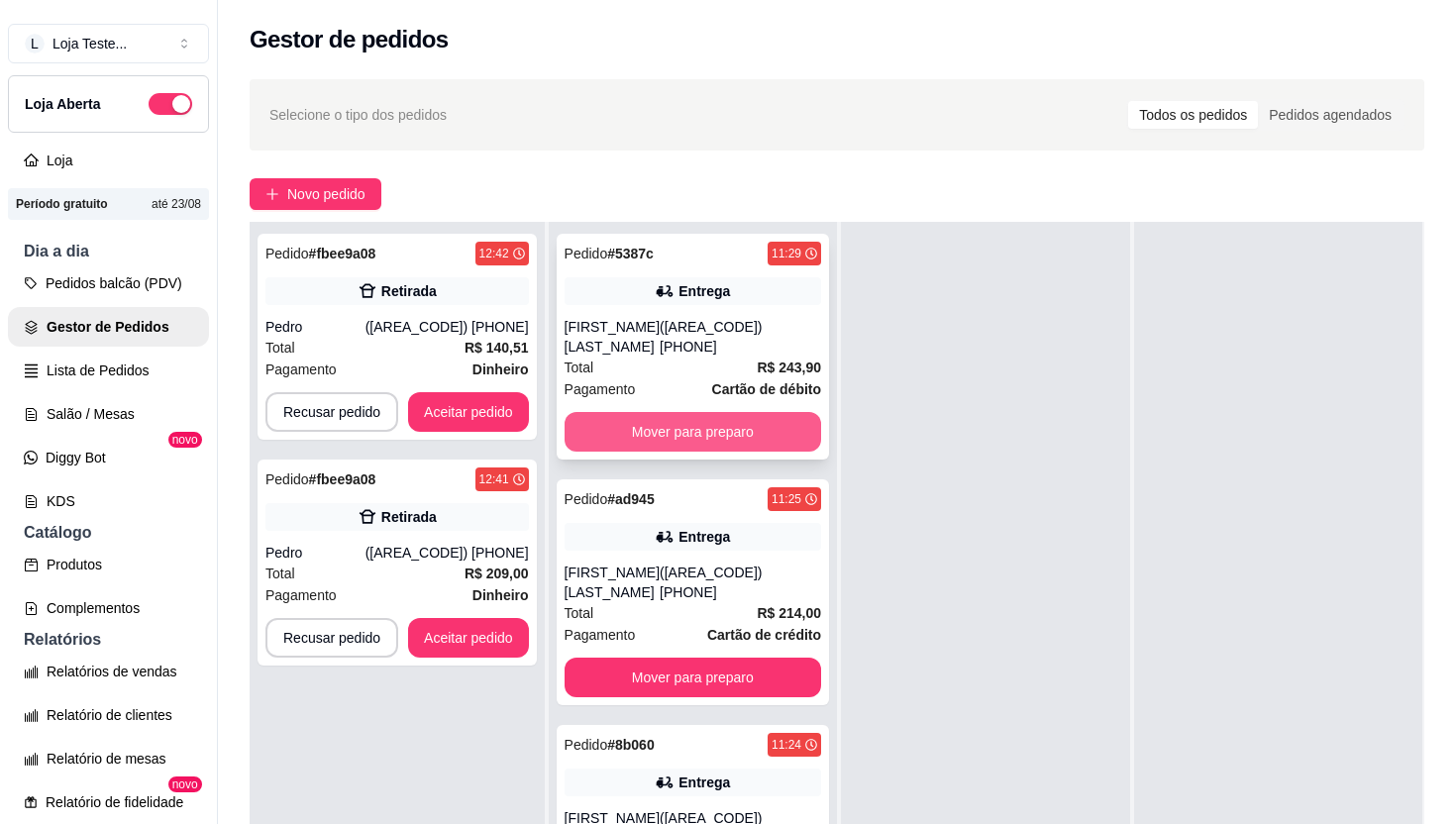 click on "Mover para preparo" at bounding box center (692, 432) 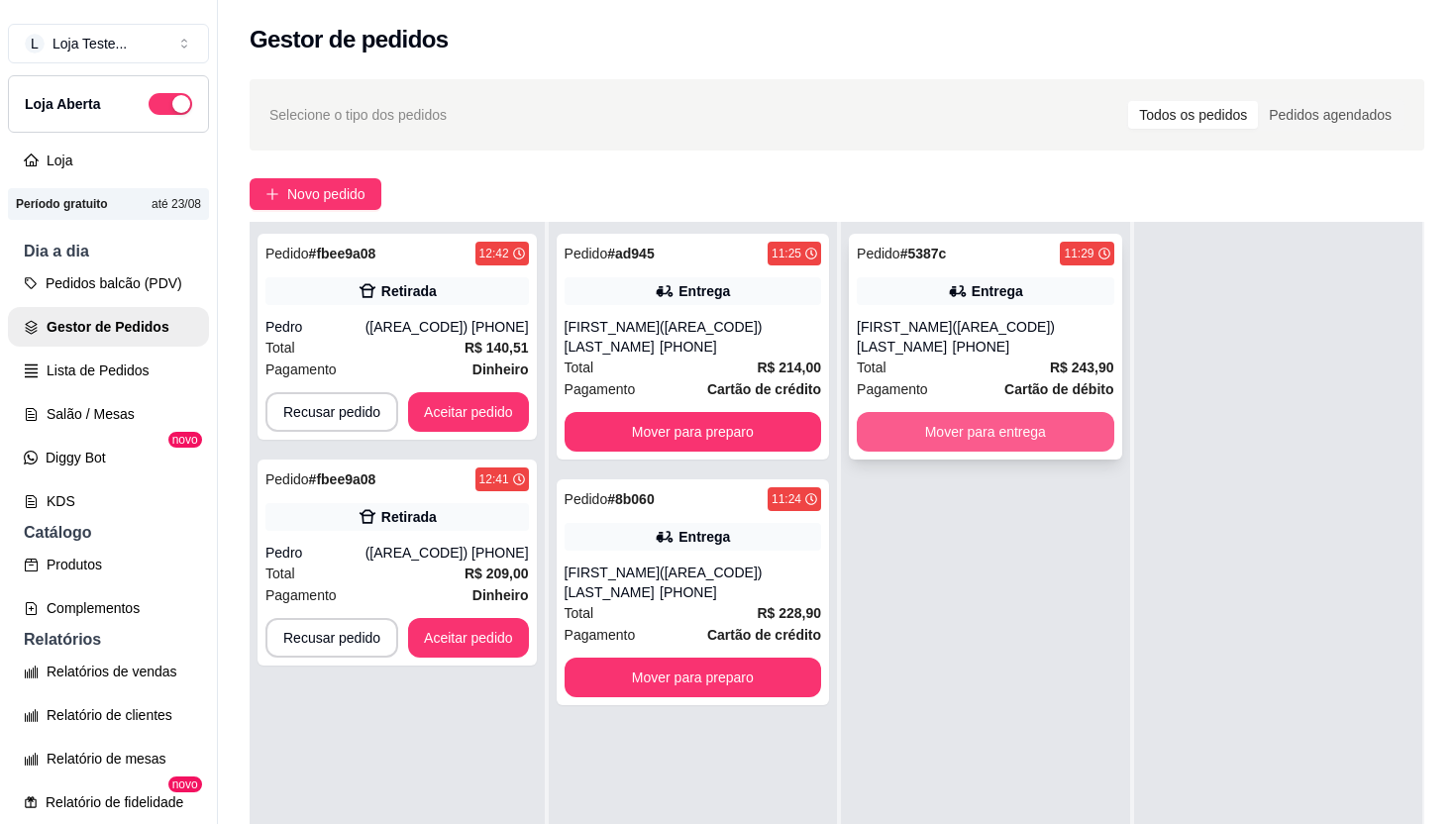 click on "Mover para entrega" at bounding box center (985, 432) 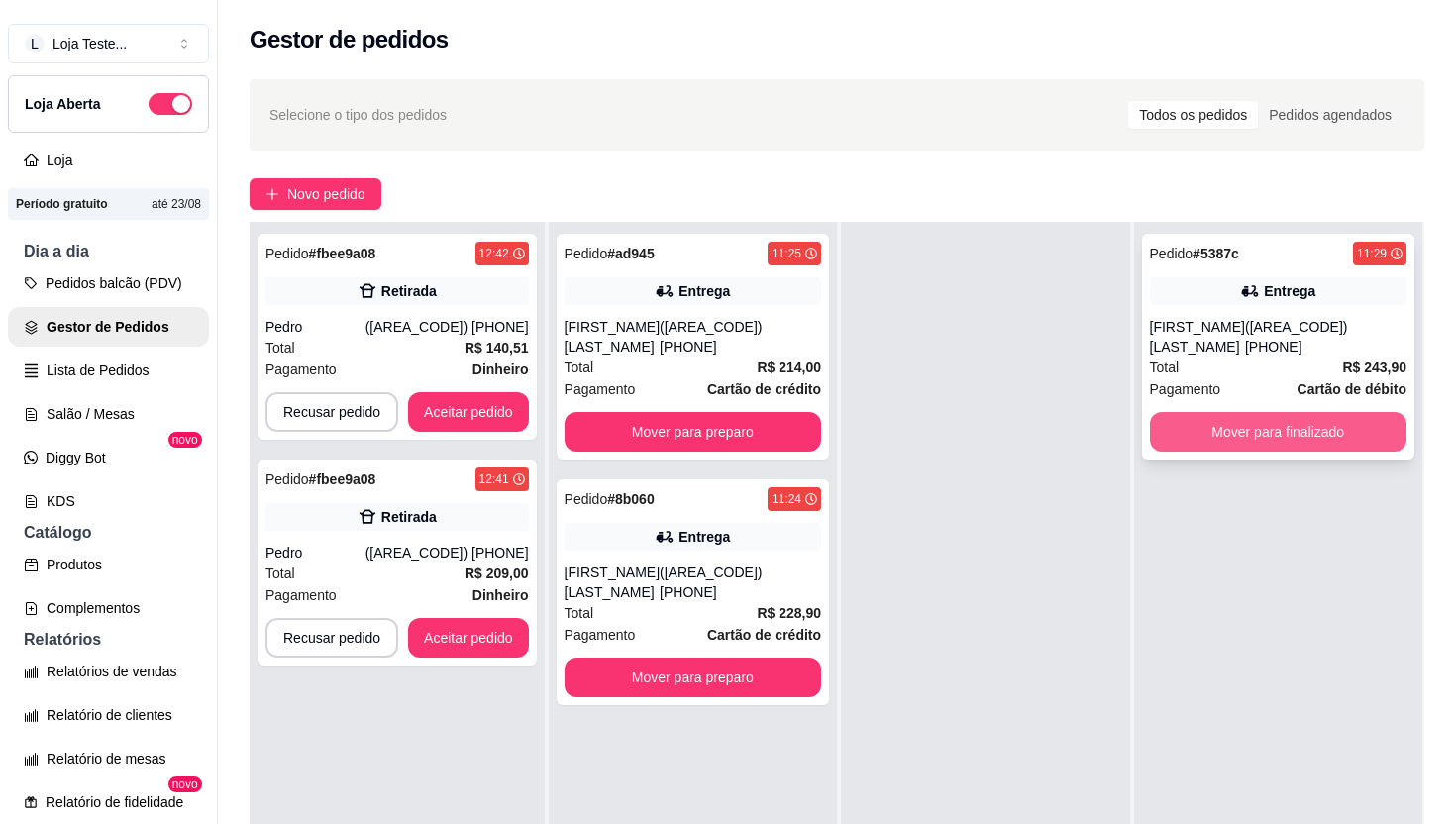 click on "Mover para finalizado" at bounding box center (1278, 432) 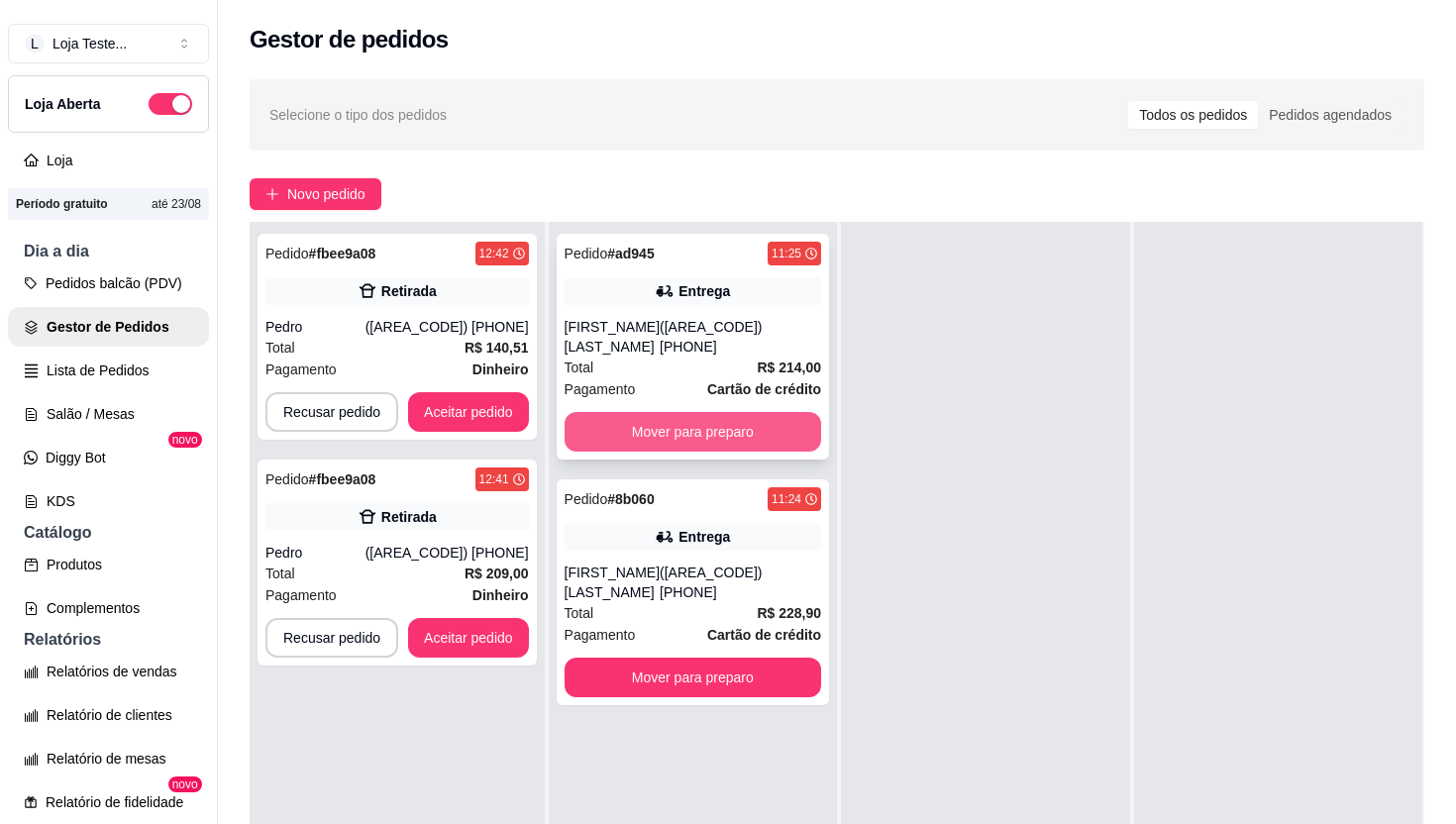 click on "Mover para preparo" at bounding box center (692, 432) 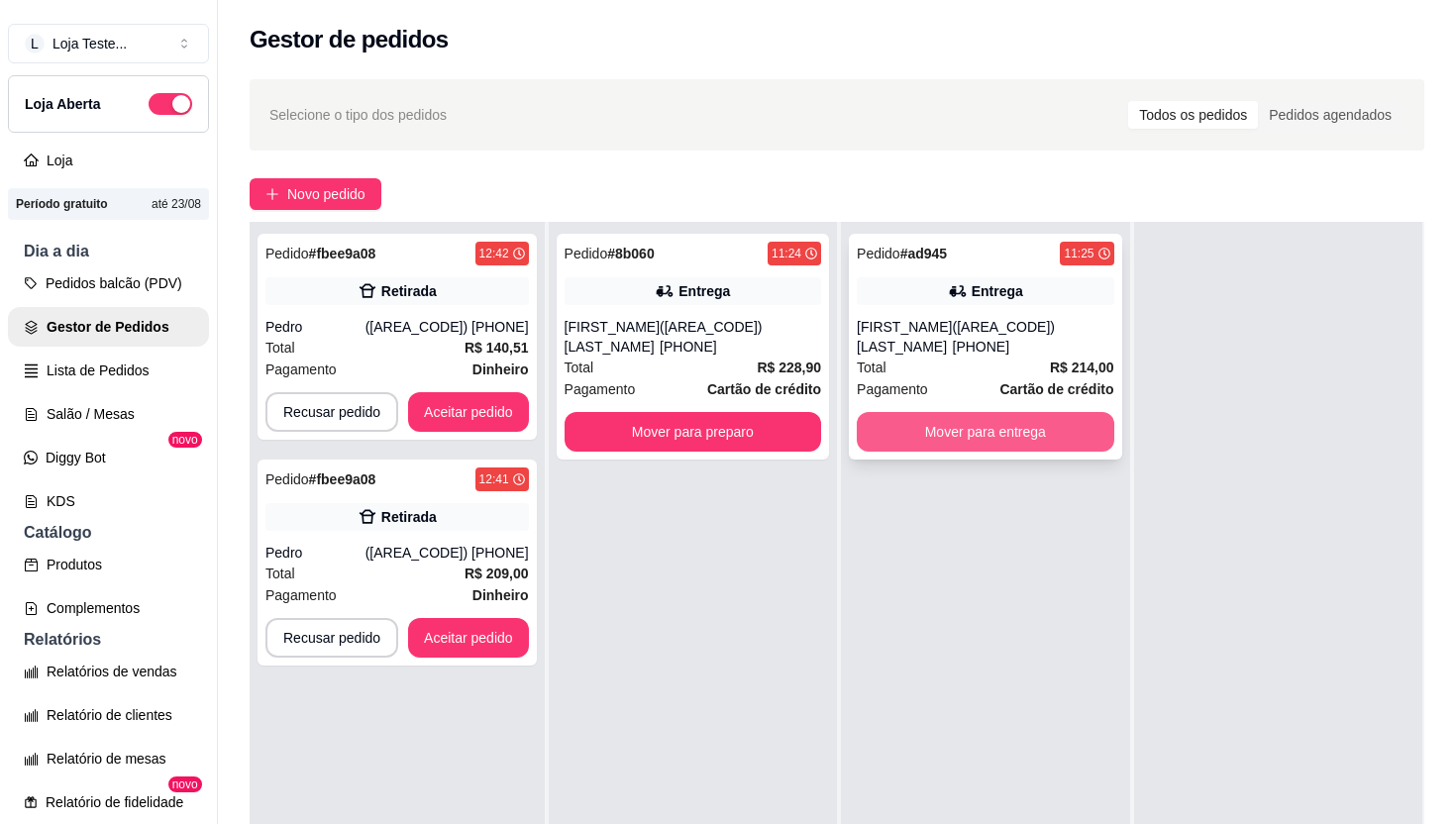 click on "Mover para entrega" at bounding box center (985, 432) 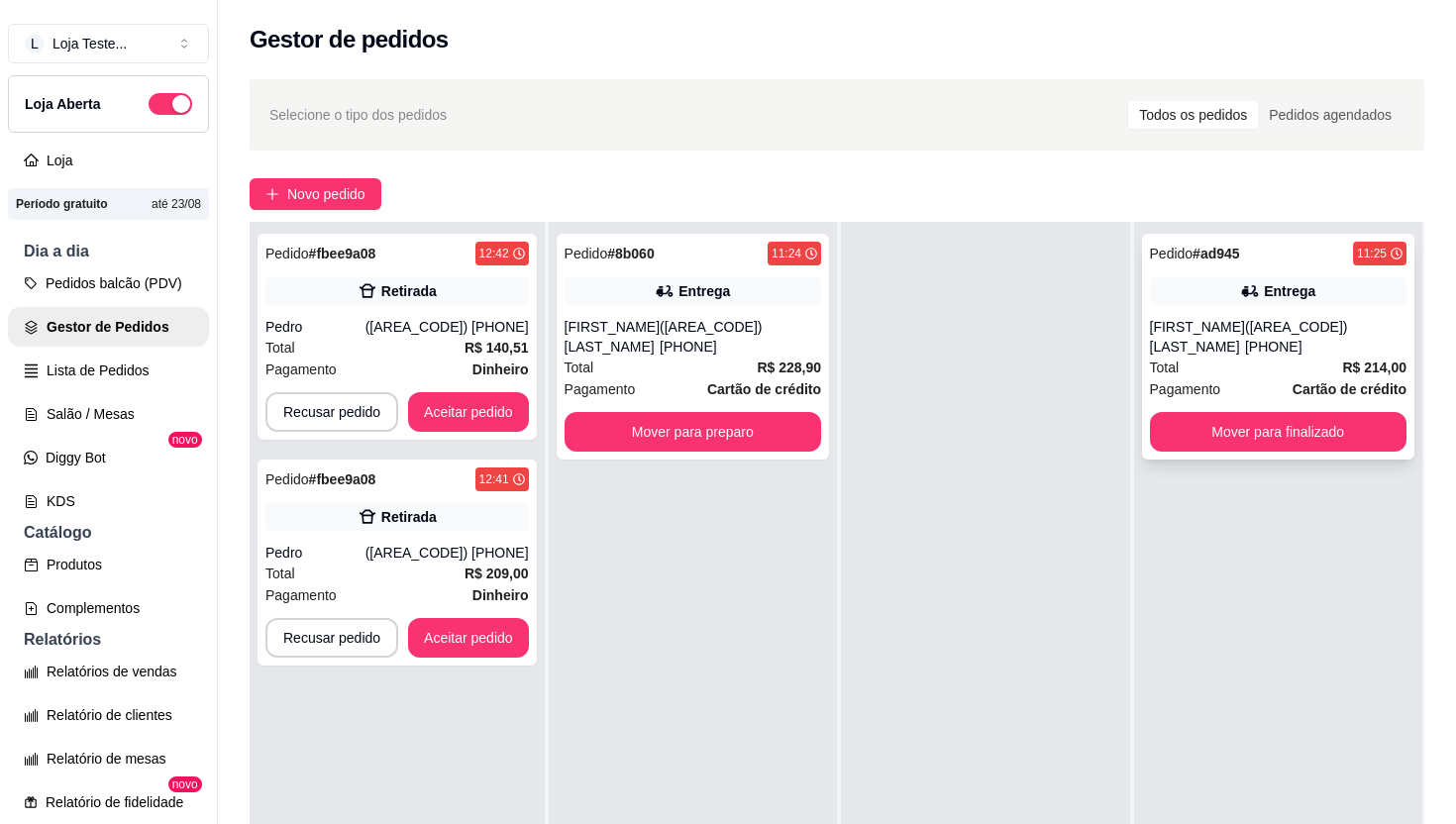 click on "Mover para finalizado" at bounding box center [1278, 432] 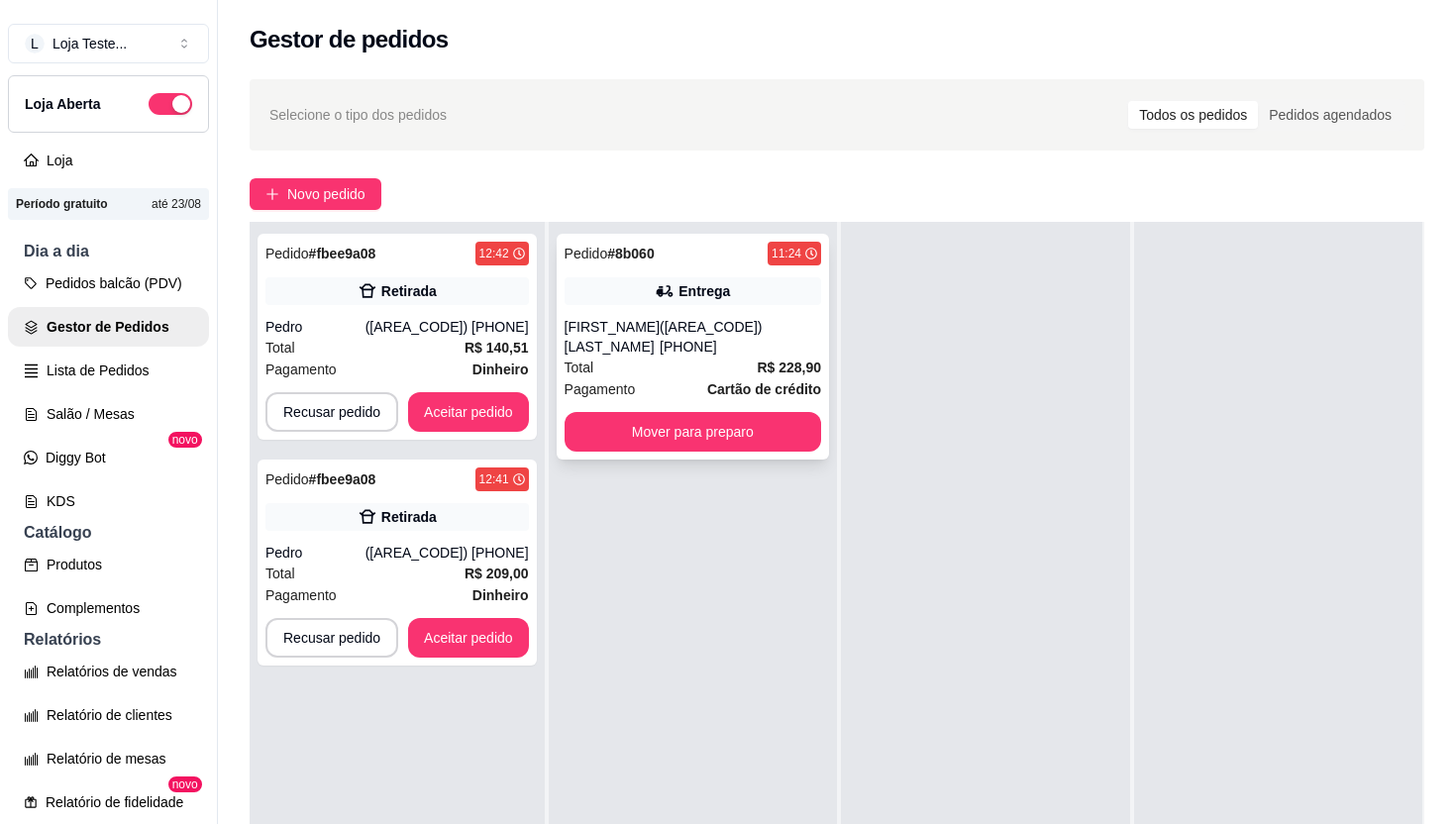 click on "Pedido  # [ORDER_ID] [TIME] Entrega [FIRST_NAME] [LAST_NAME] ([AREA_CODE]) [PHONE] Total R$ 228,90 Pagamento Cartão de crédito Mover para preparo" at bounding box center (692, 347) 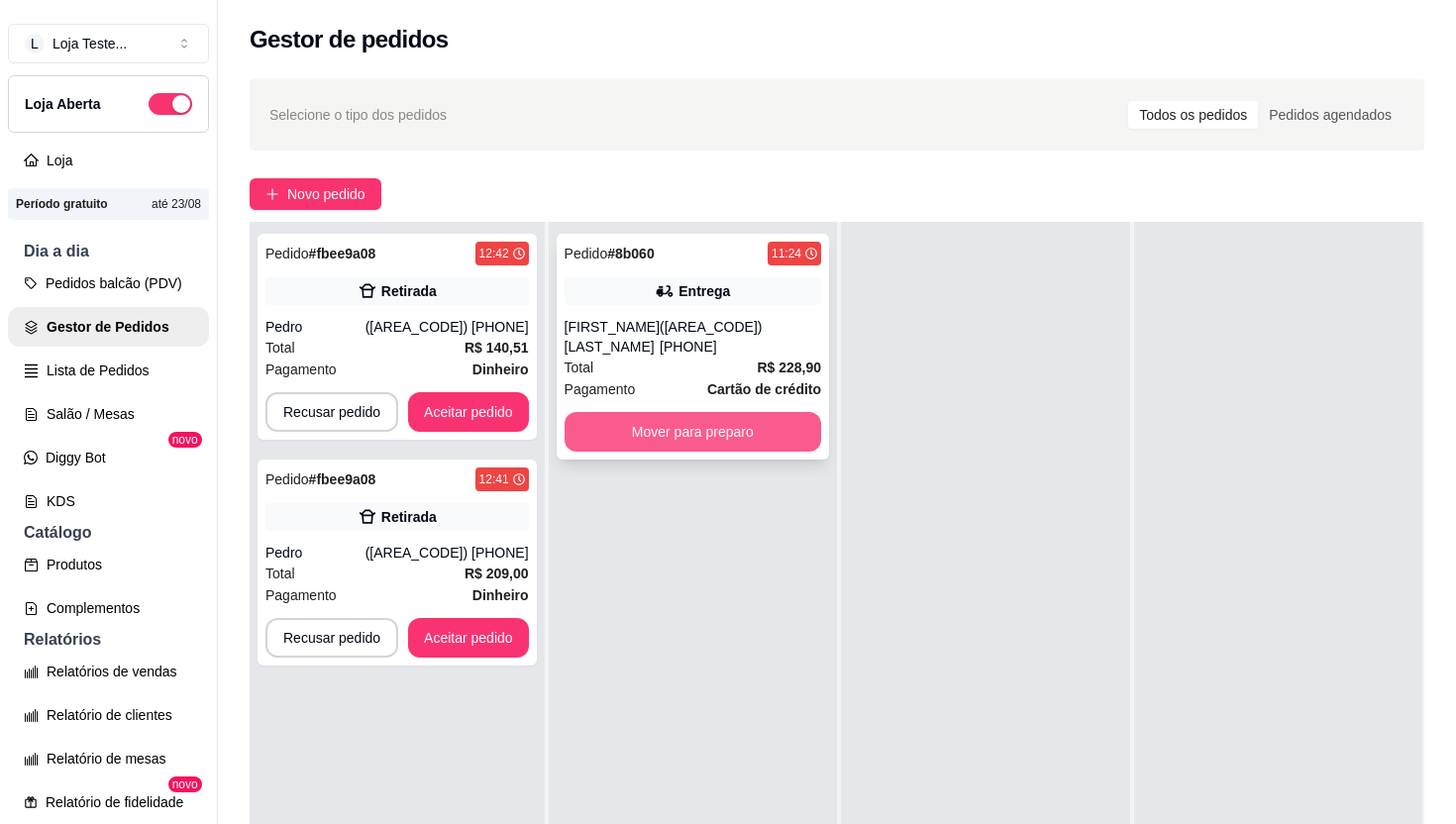 click on "Mover para preparo" at bounding box center (692, 432) 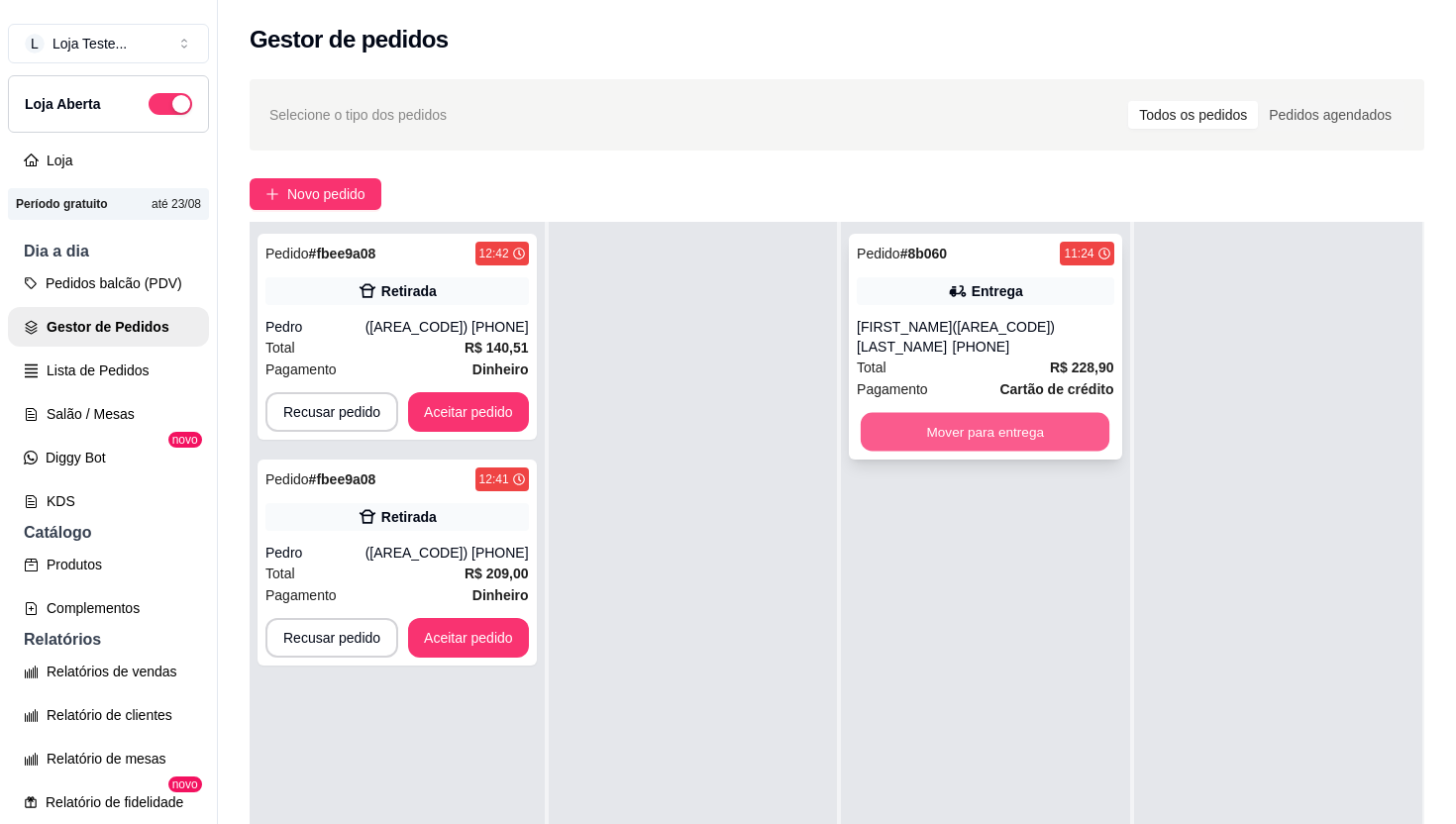 click on "Mover para entrega" at bounding box center (986, 432) 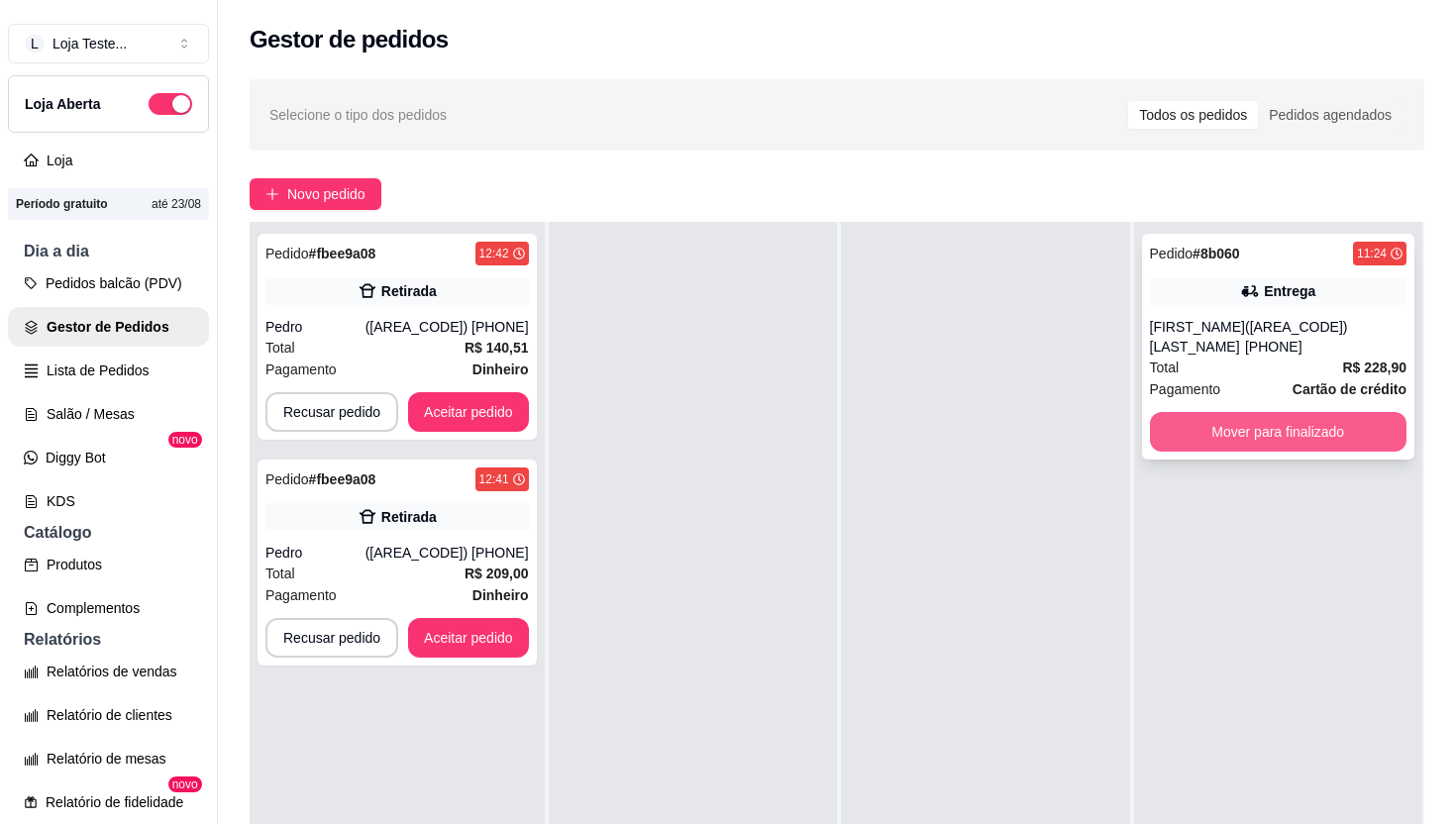 click on "Mover para finalizado" at bounding box center (1278, 432) 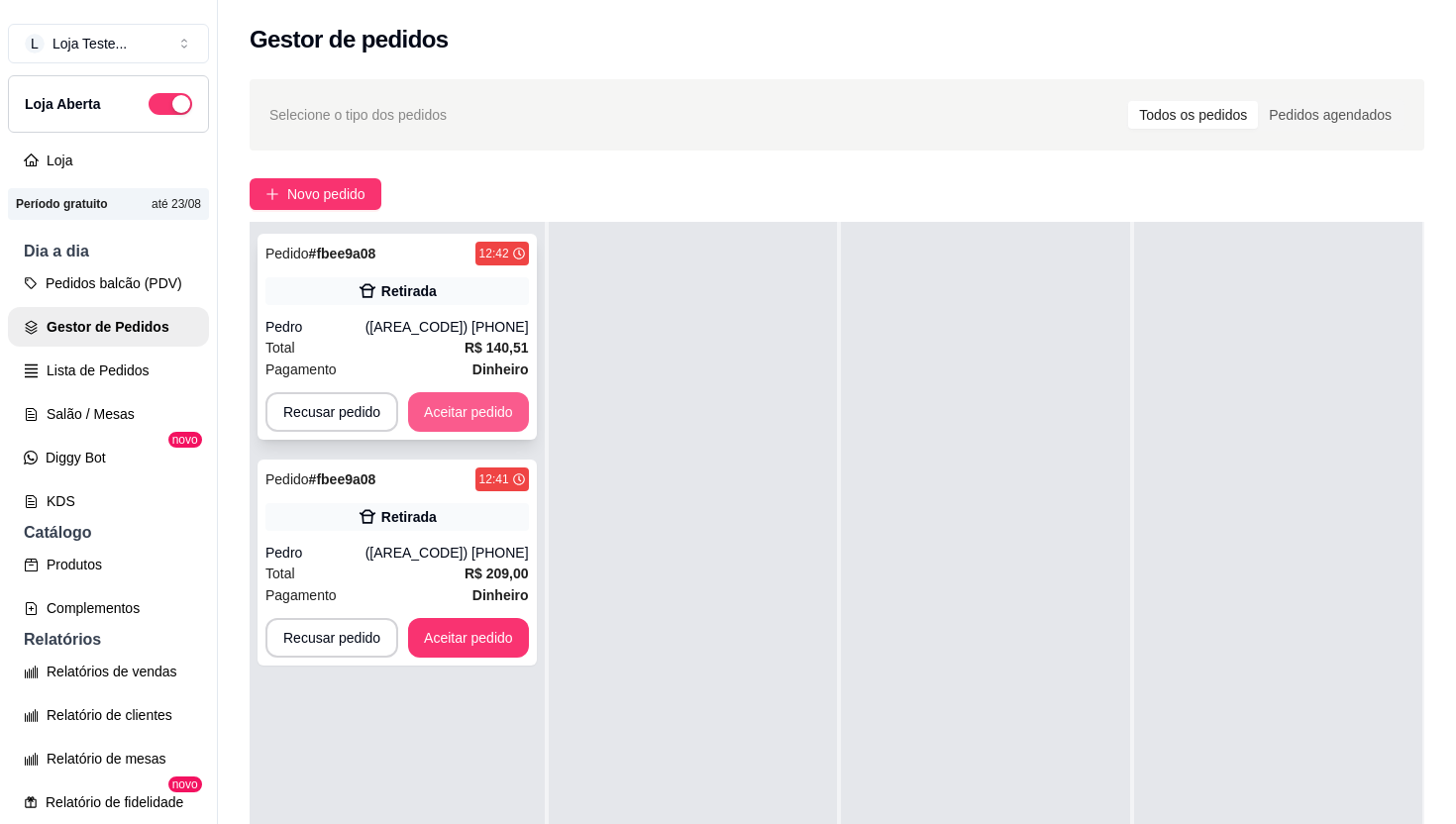 click on "Aceitar pedido" at bounding box center [468, 412] 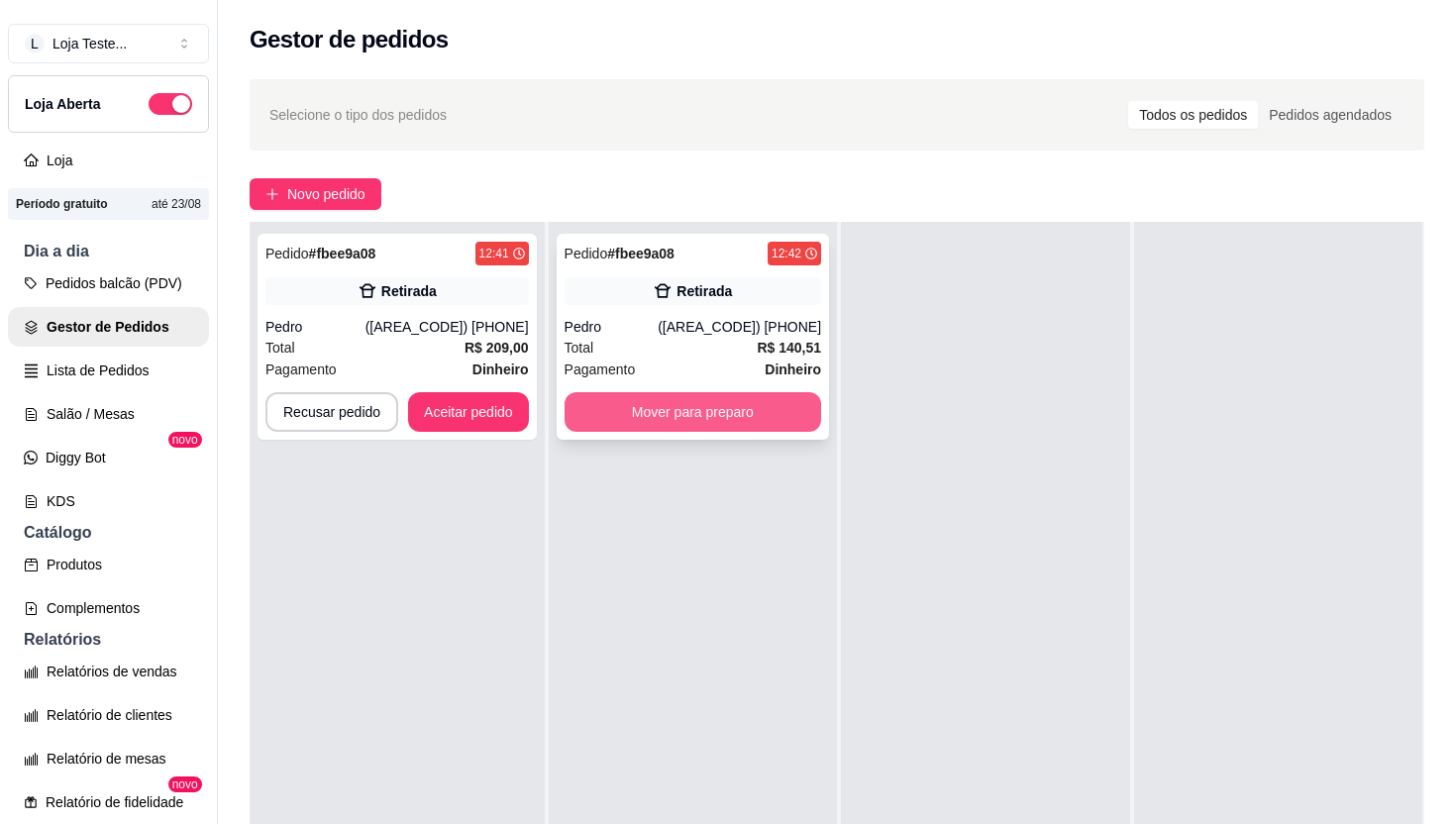 click on "Mover para preparo" at bounding box center [692, 412] 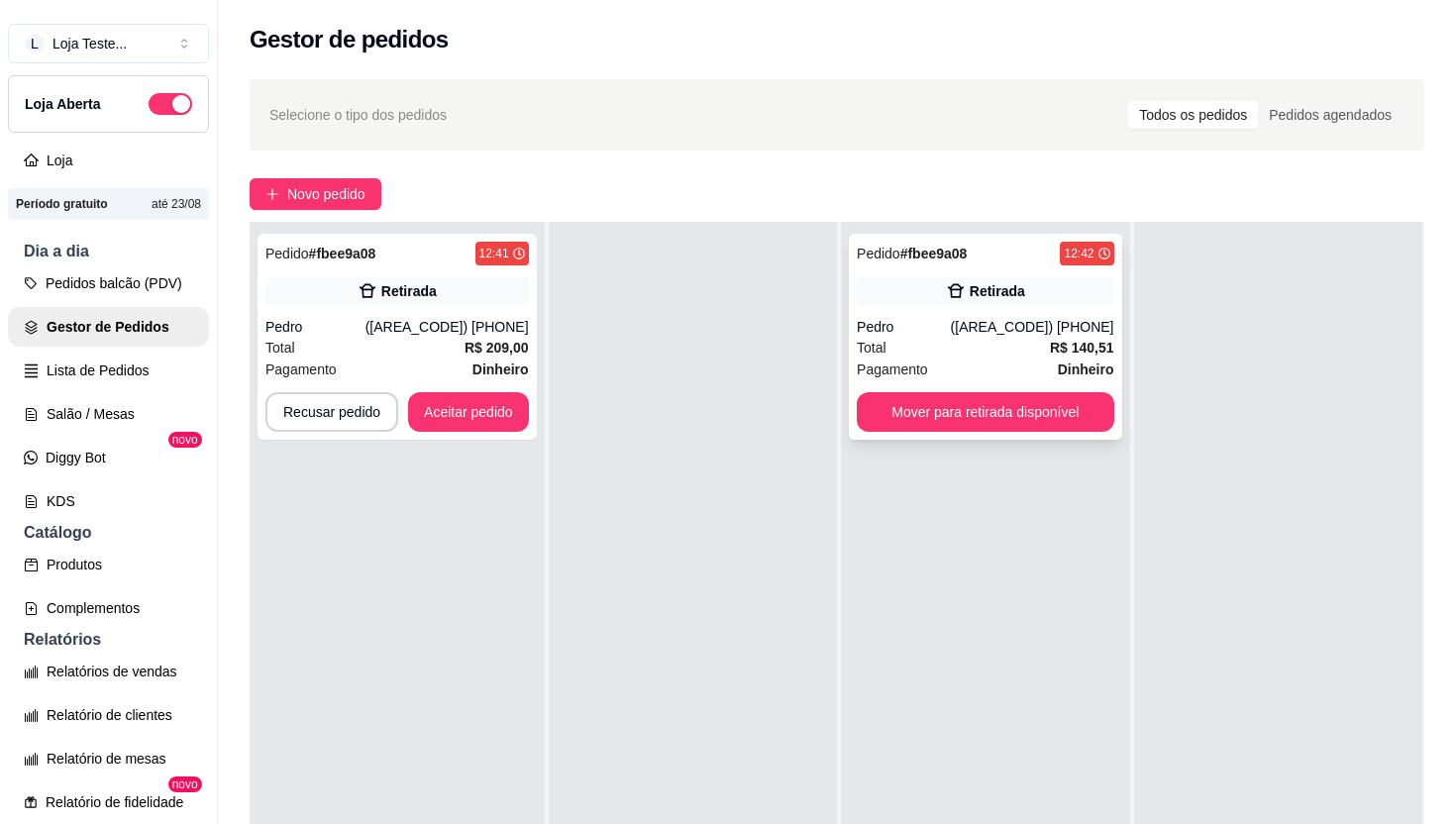 click on "Mover para retirada disponível" at bounding box center [985, 412] 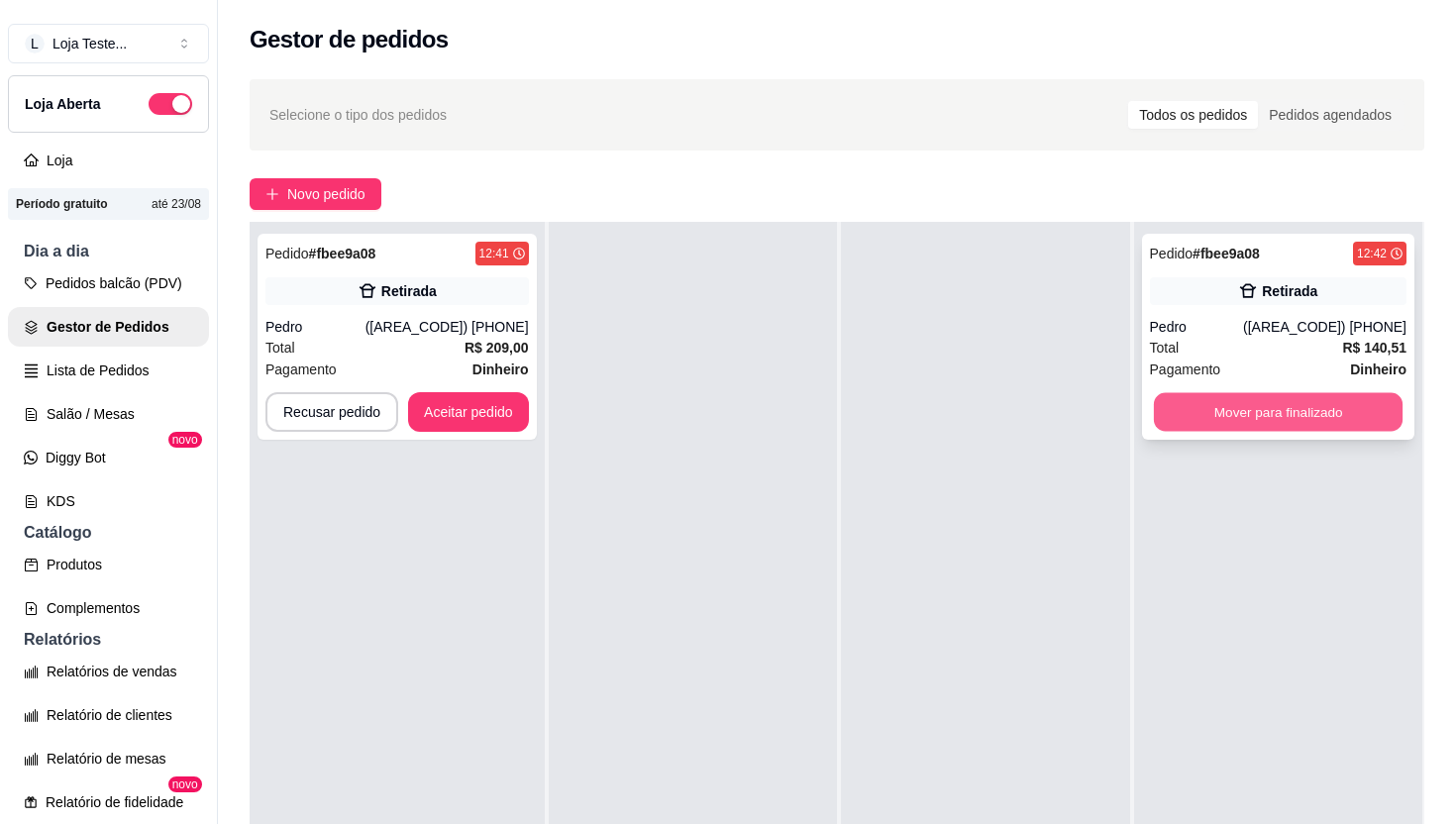 click on "Mover para finalizado" at bounding box center [1278, 412] 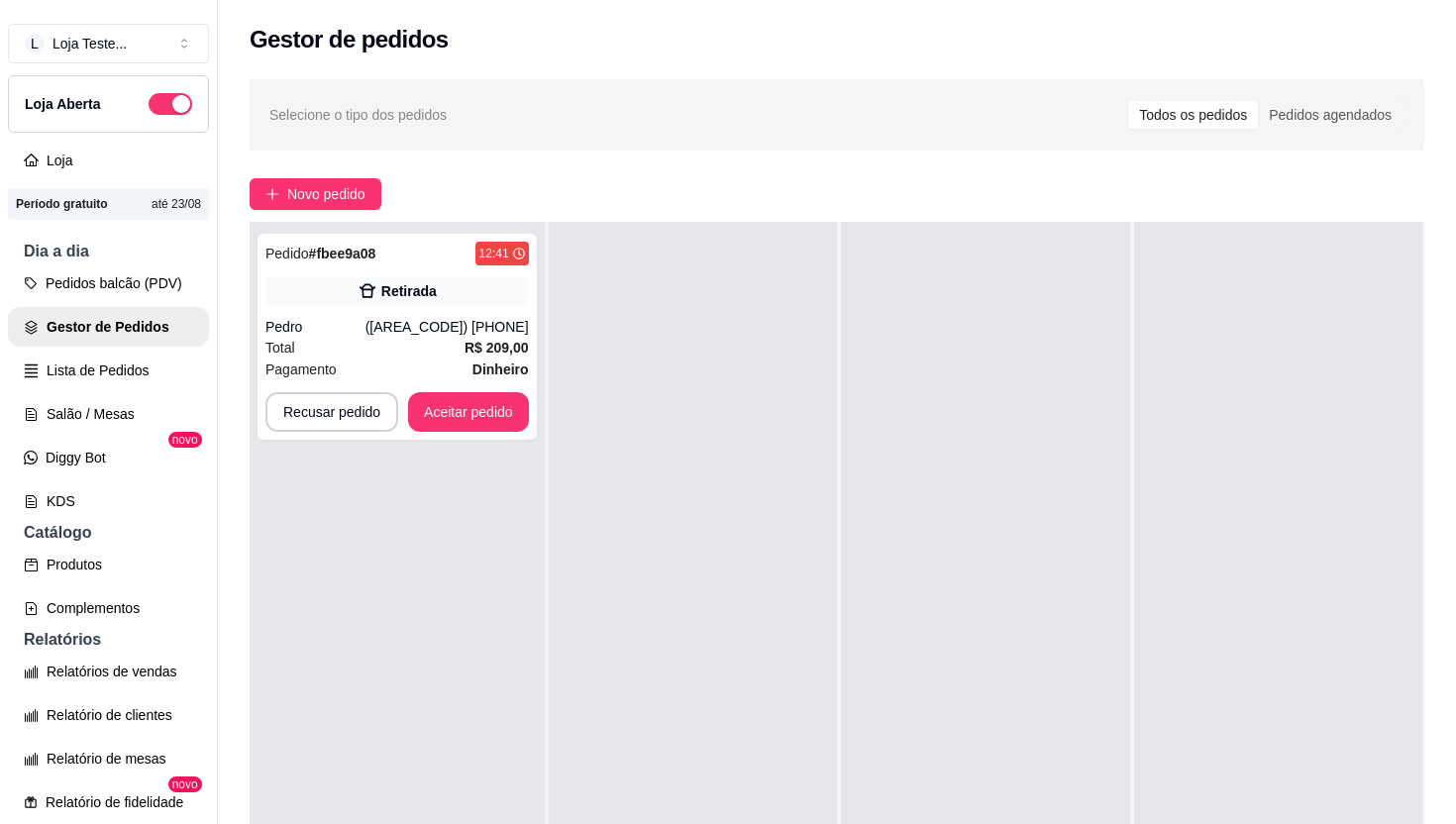 scroll, scrollTop: 0, scrollLeft: 0, axis: both 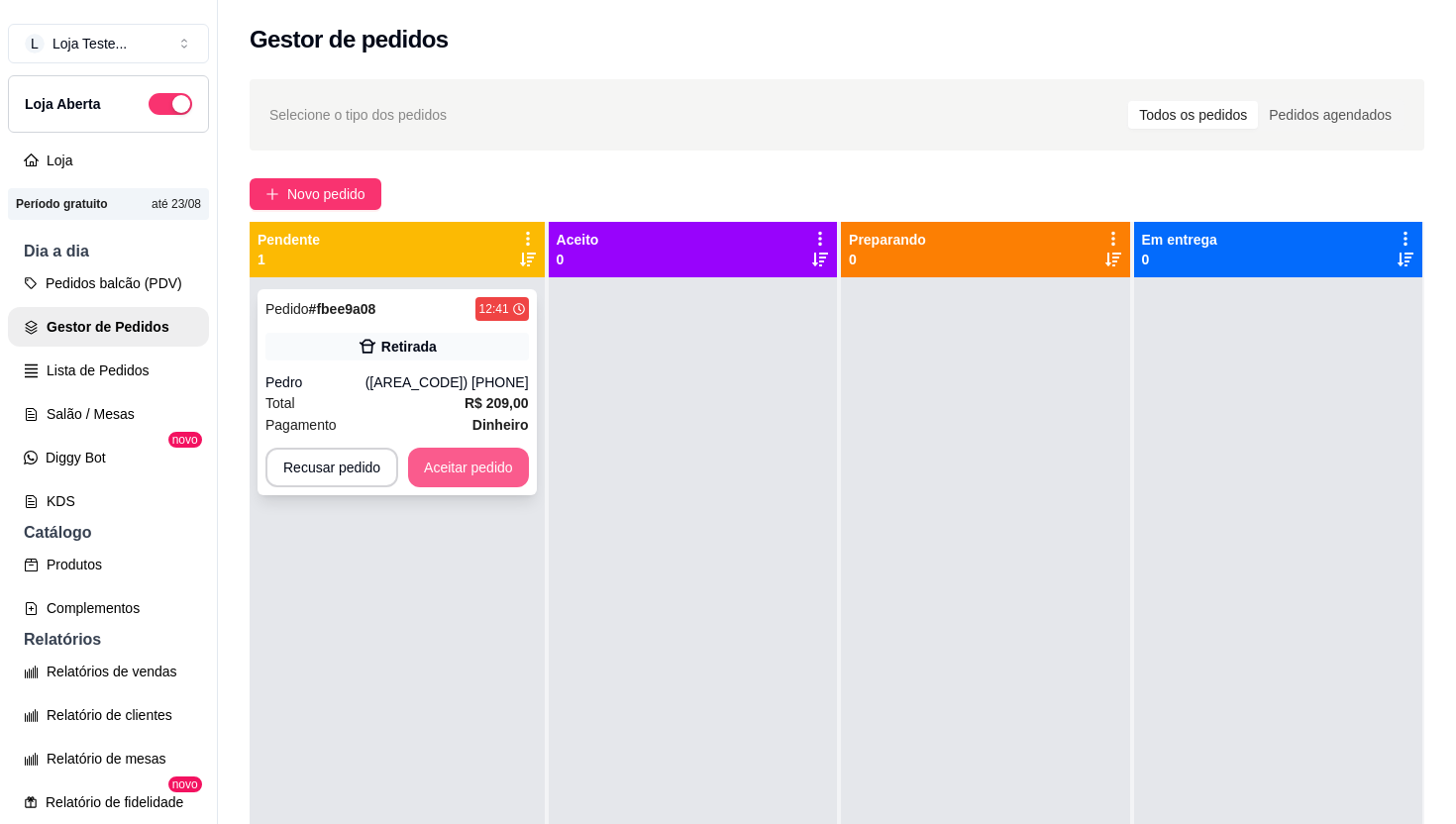click on "Aceitar pedido" at bounding box center (468, 467) 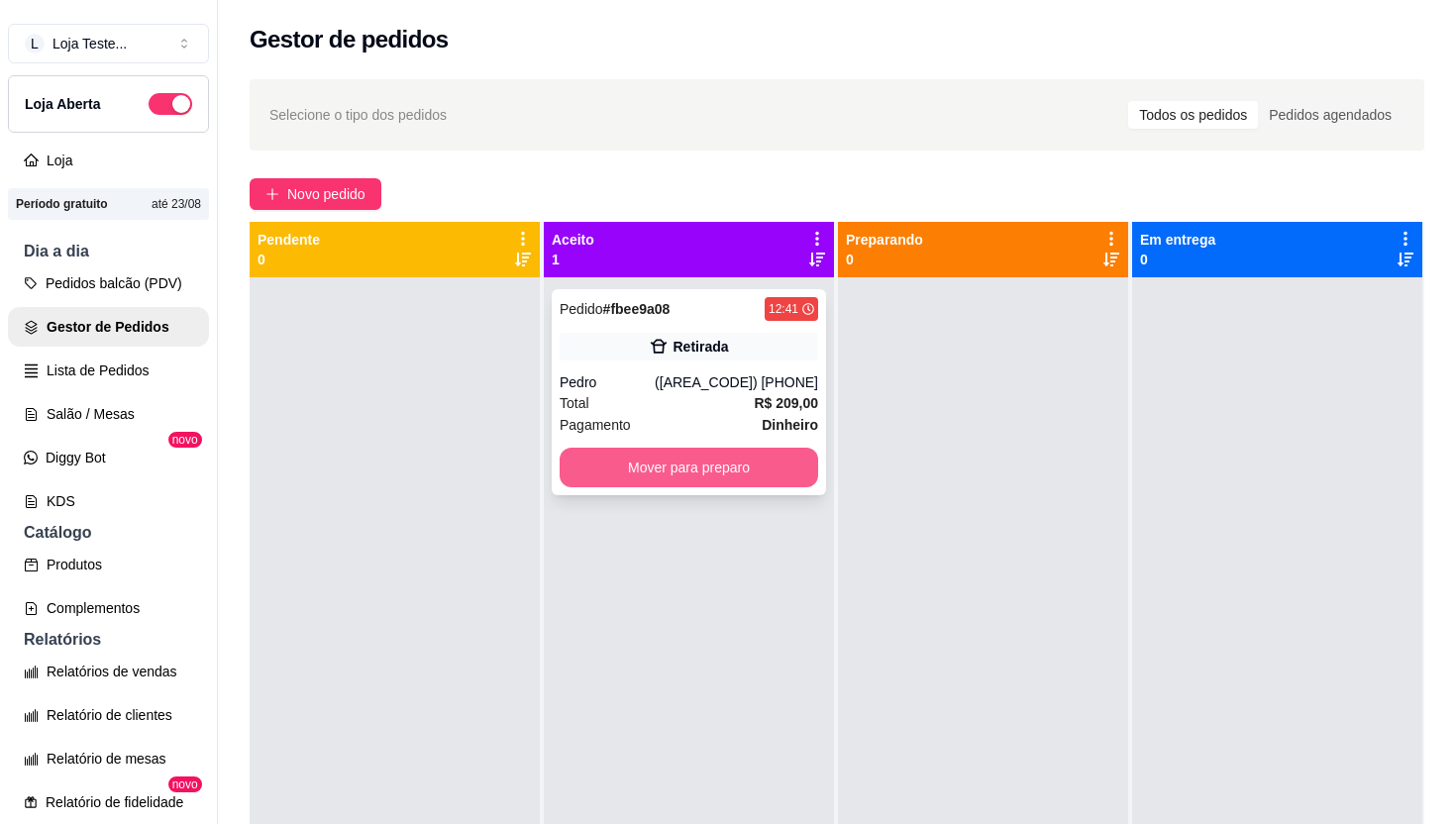 click on "Mover para preparo" at bounding box center [688, 467] 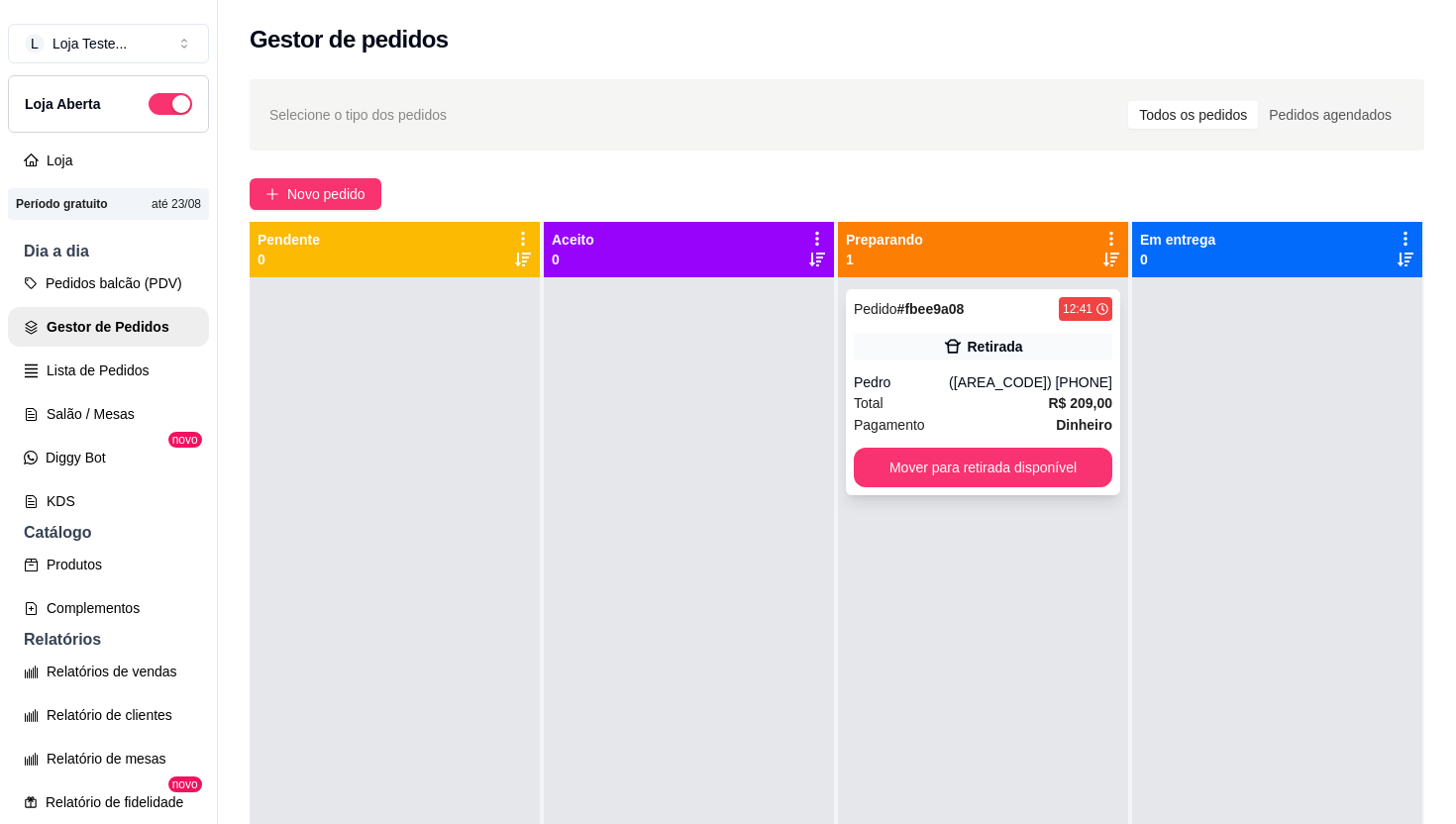 click on "Mover para retirada disponível" at bounding box center (983, 467) 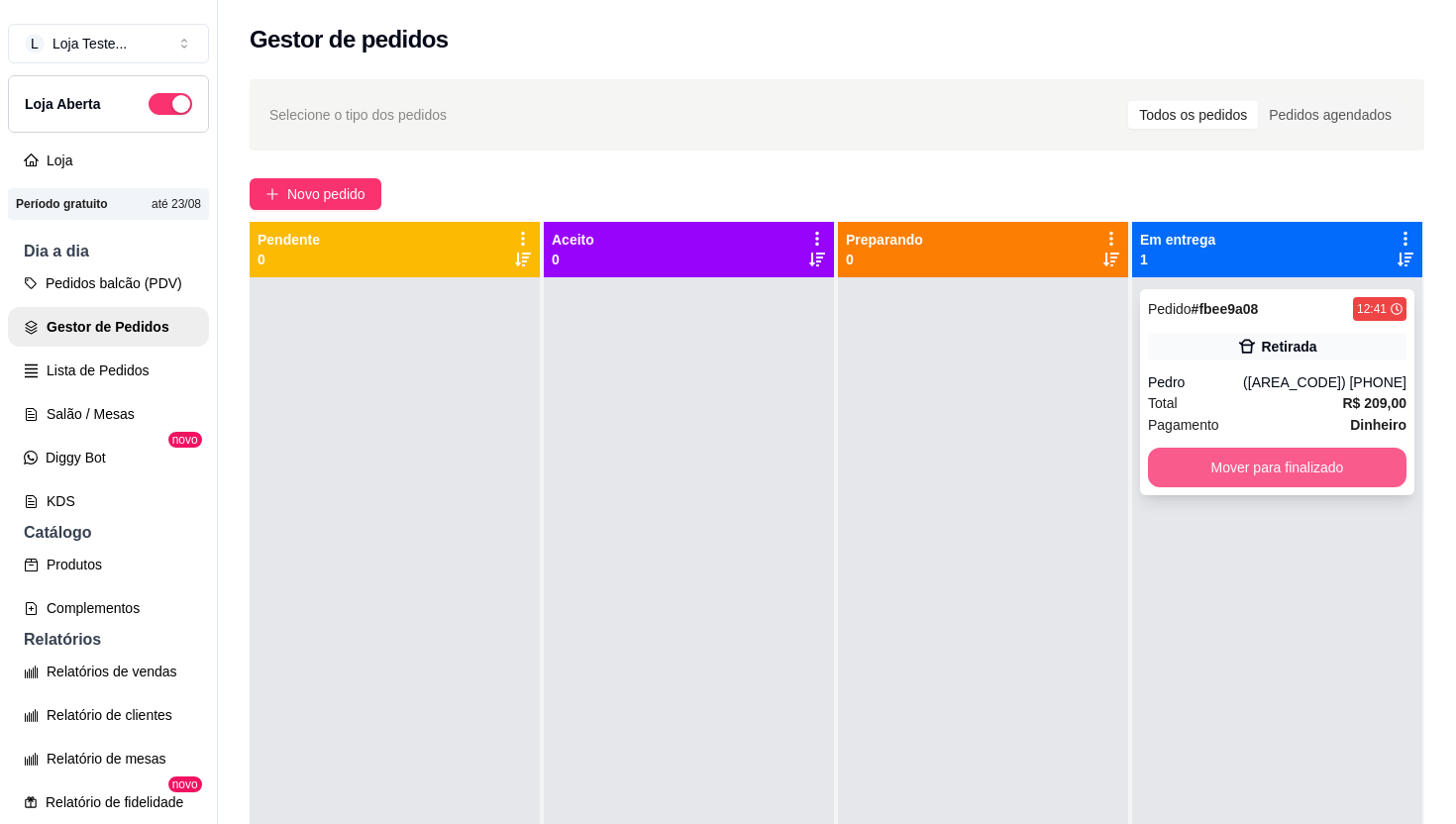 click on "Mover para finalizado" at bounding box center [1277, 467] 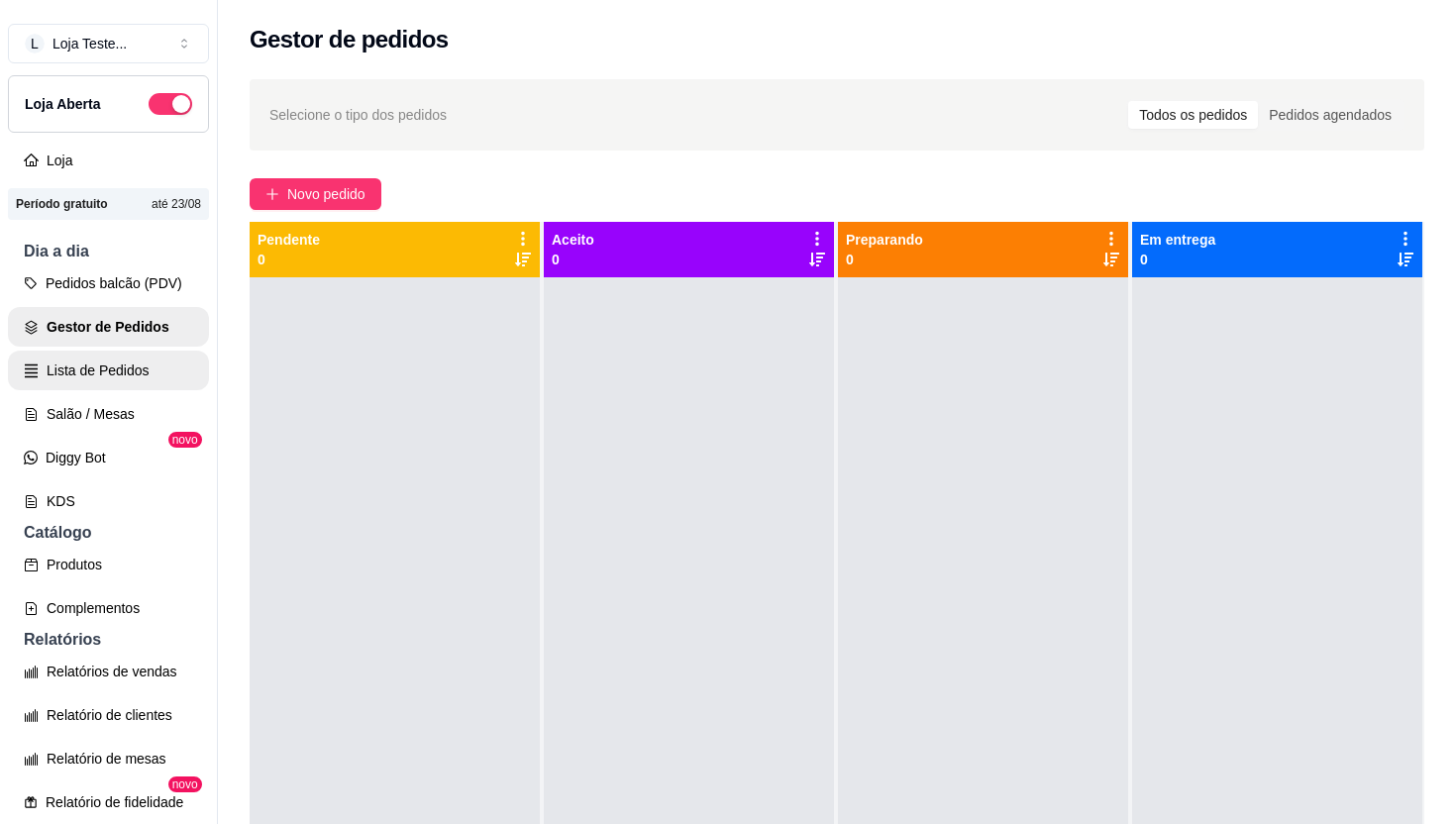 click on "Lista de Pedidos" at bounding box center [108, 370] 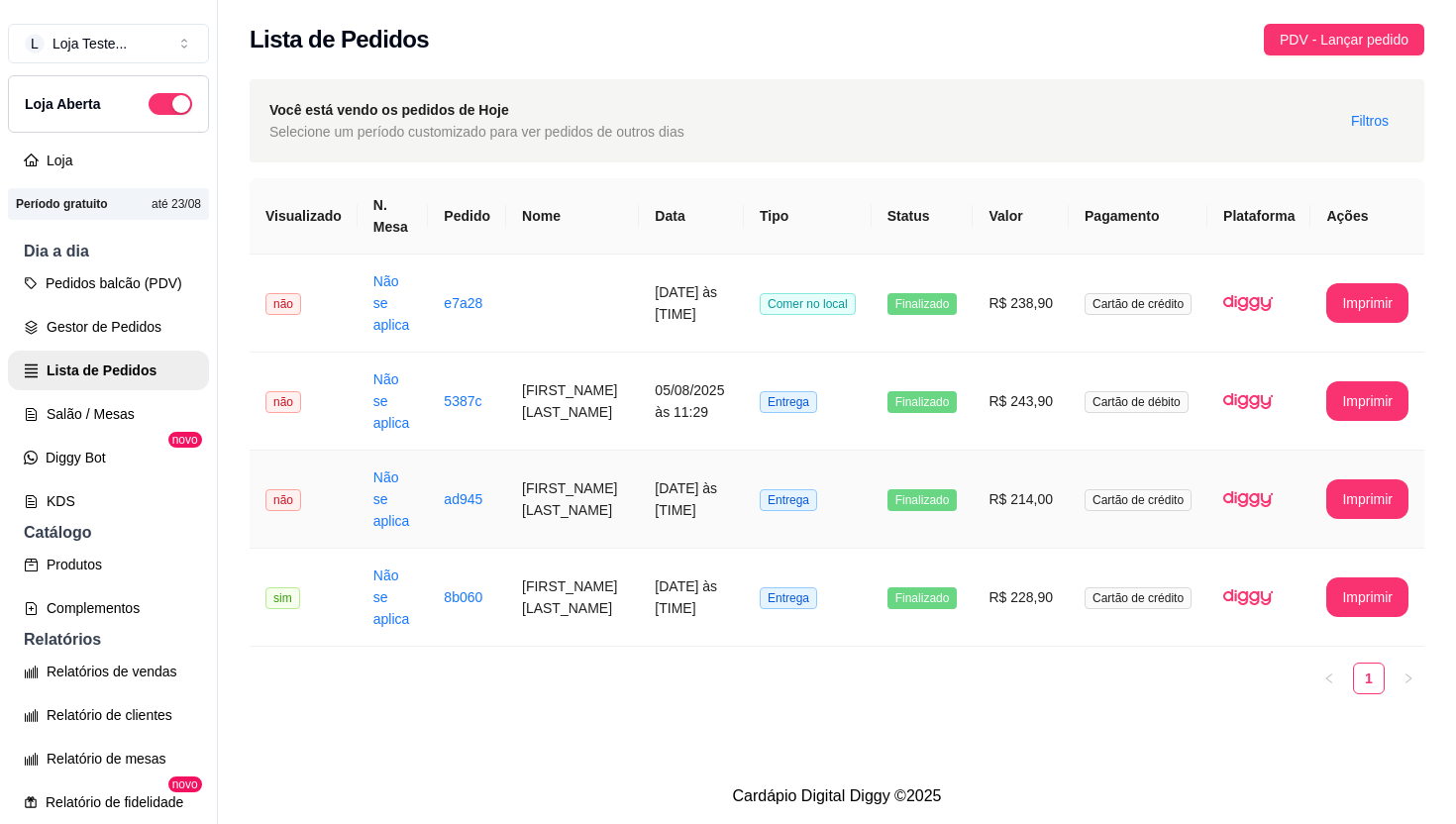 click on "[DATE] às [TIME]" at bounding box center [691, 499] 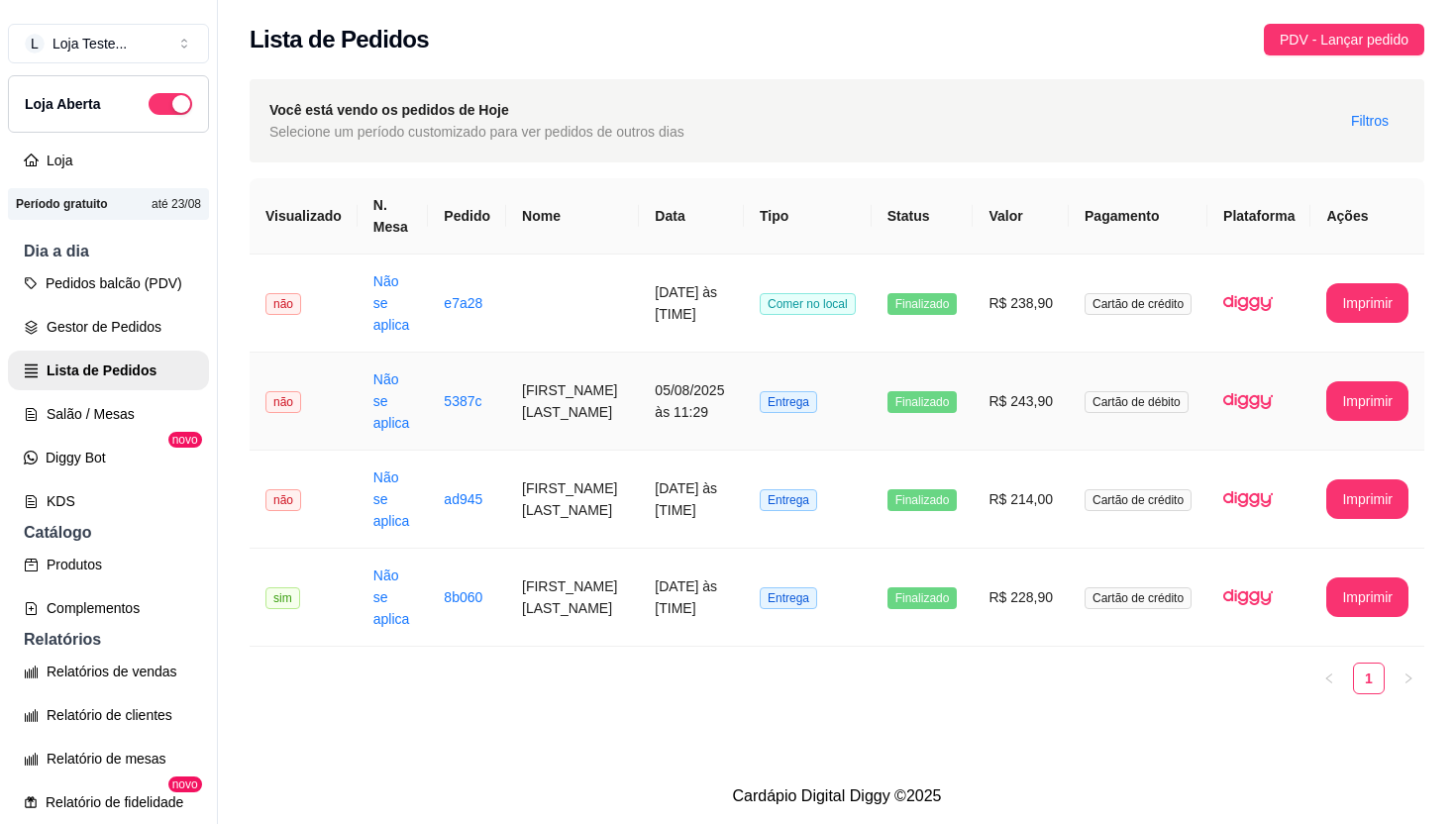 click on "Finalizado" at bounding box center [922, 401] 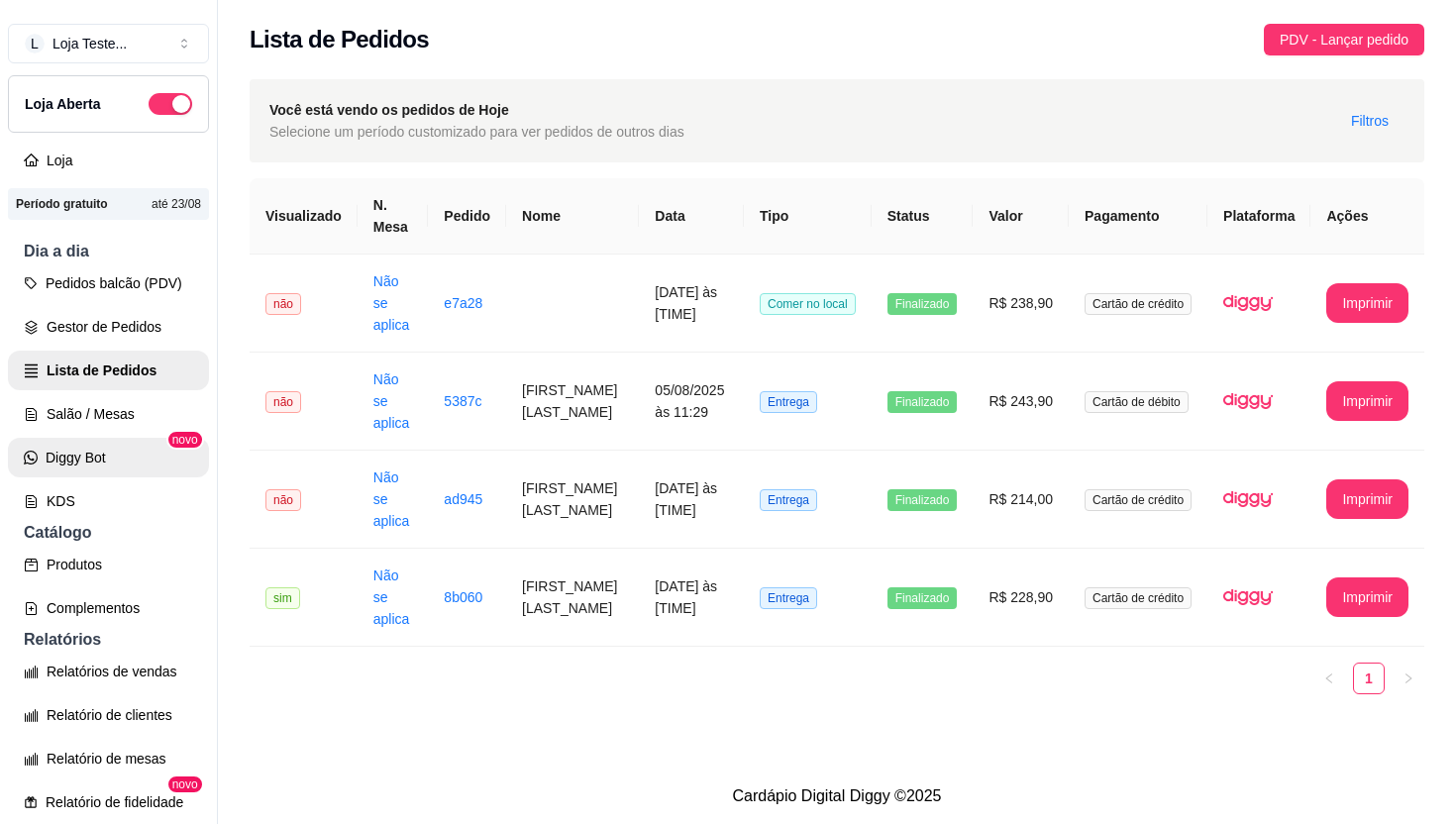 click on "Diggy Bot" at bounding box center (108, 458) 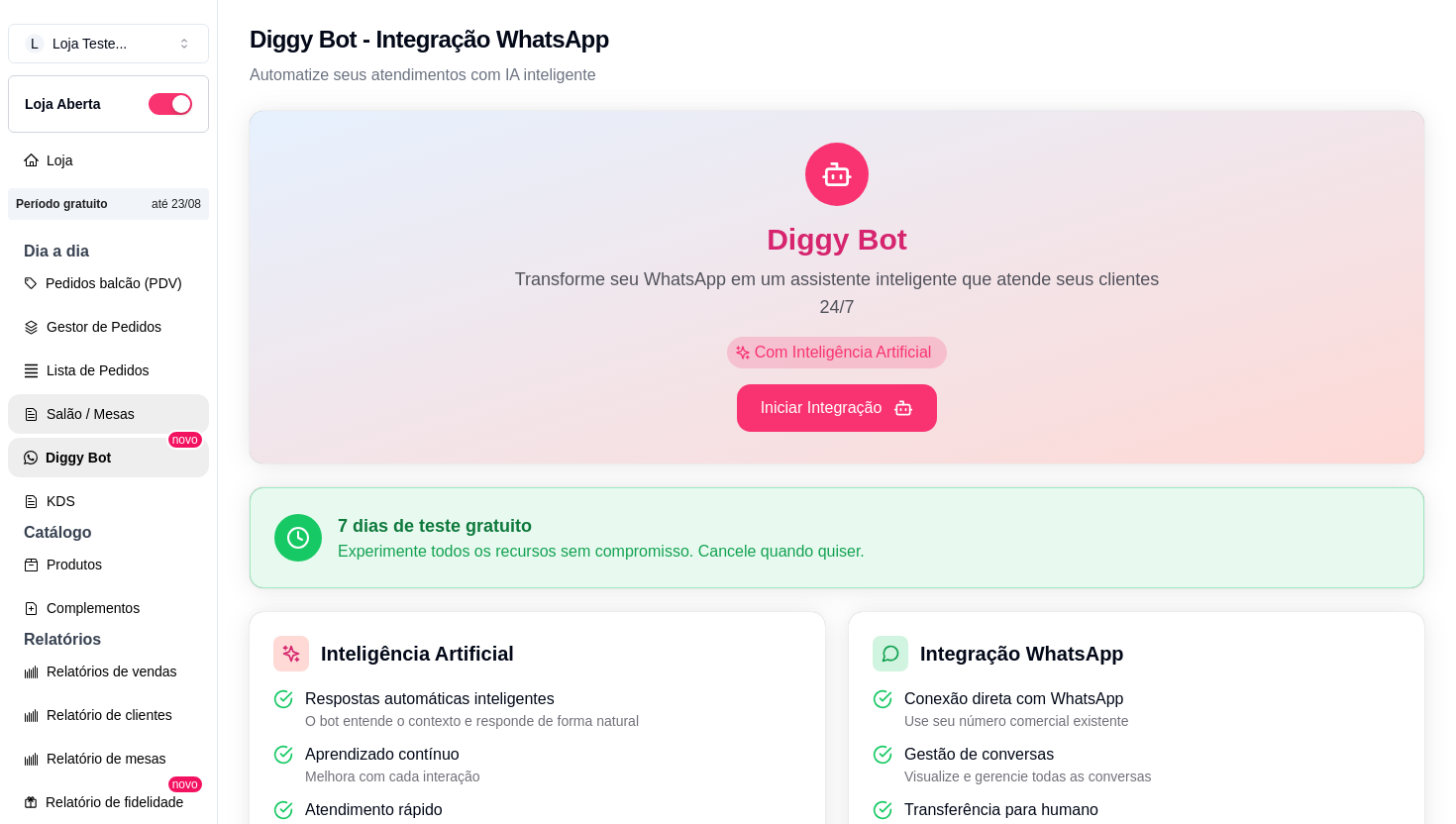 click on "Salão / Mesas" at bounding box center (108, 414) 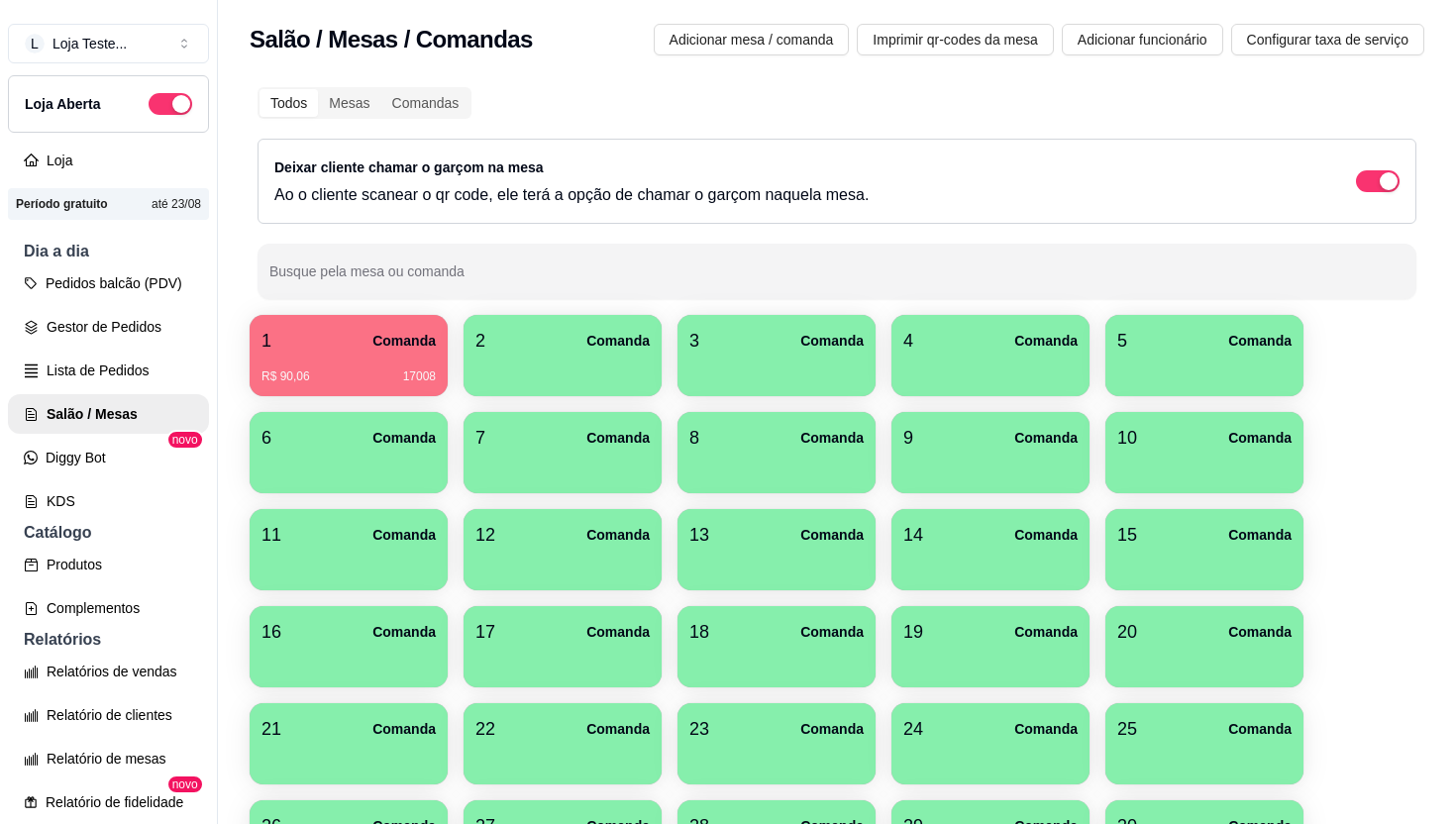 scroll, scrollTop: 818, scrollLeft: 0, axis: vertical 